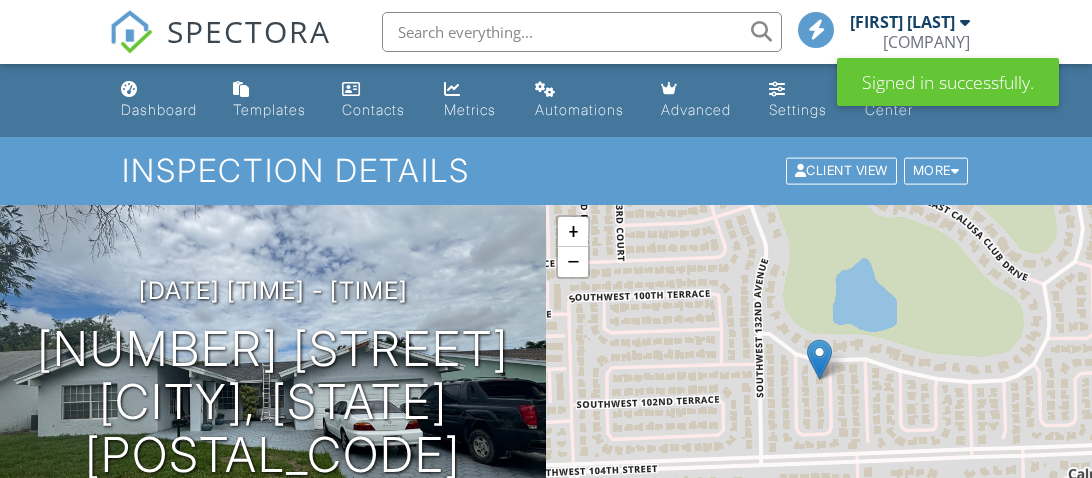 scroll, scrollTop: 0, scrollLeft: 0, axis: both 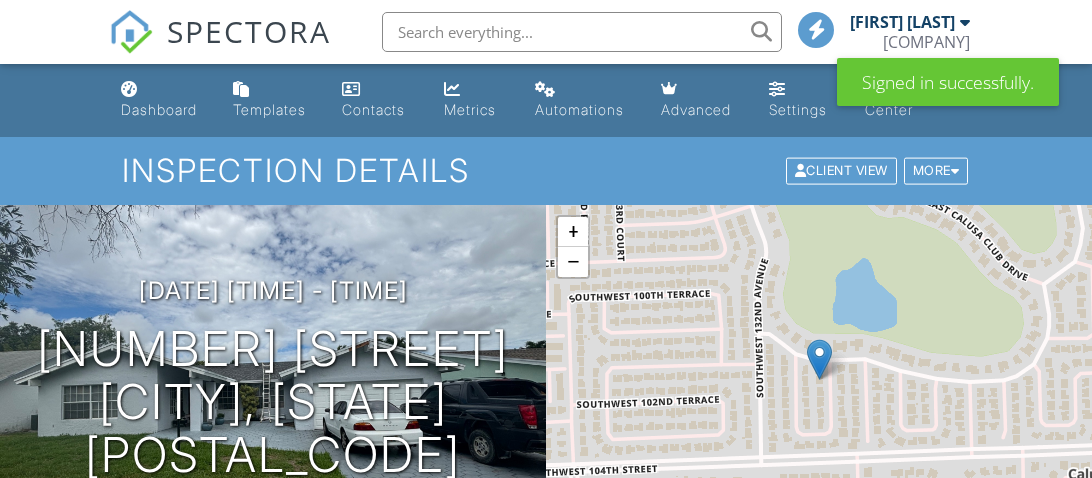 click on "Dashboard" at bounding box center (159, 109) 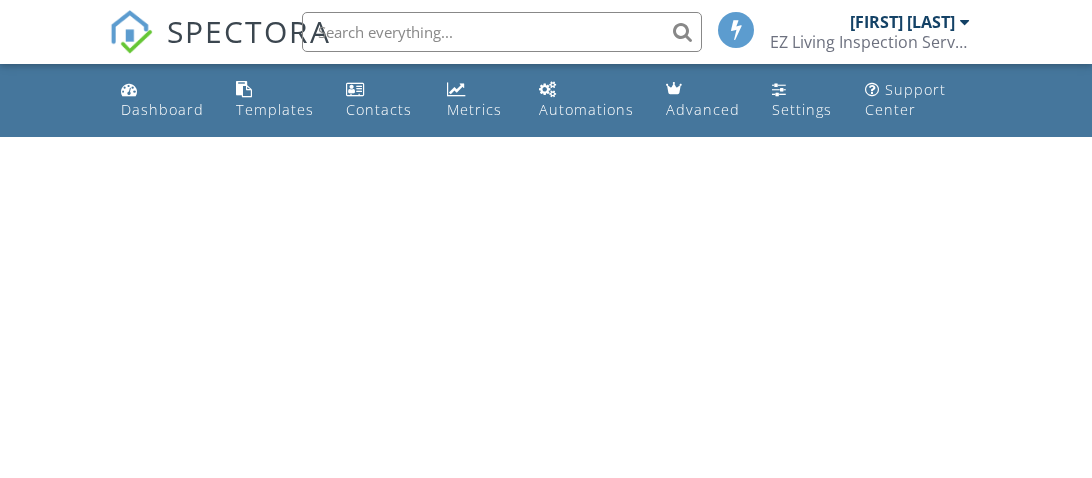 scroll, scrollTop: 0, scrollLeft: 0, axis: both 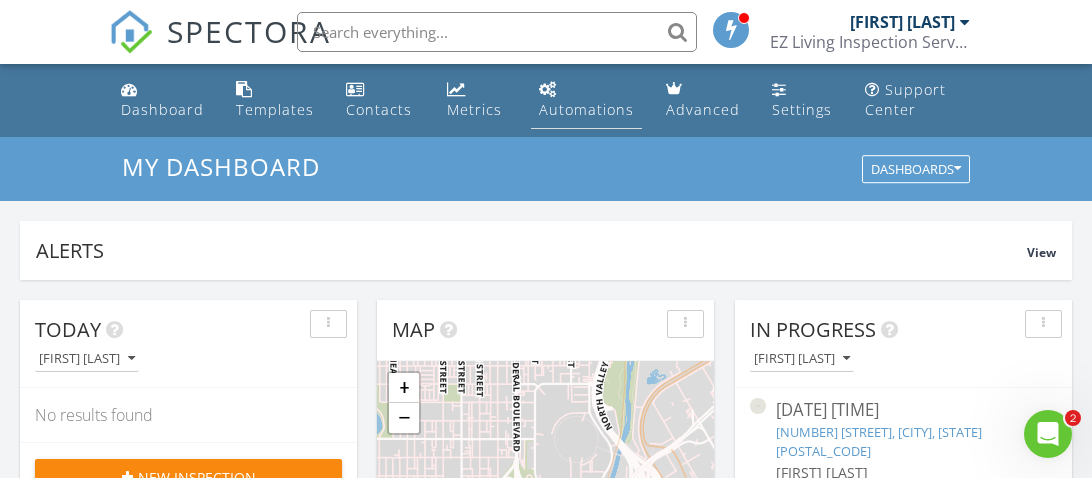 click on "Automations" at bounding box center (586, 109) 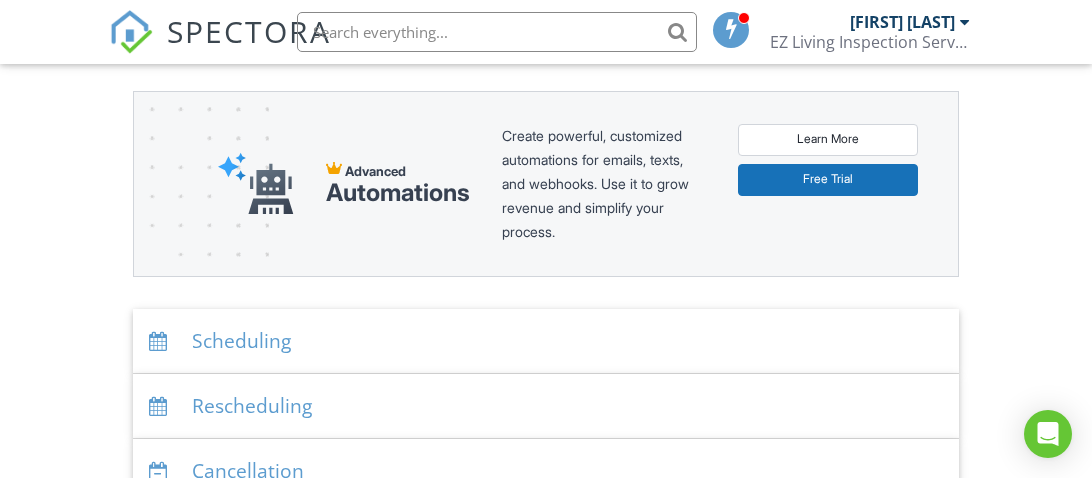 scroll, scrollTop: 214, scrollLeft: 0, axis: vertical 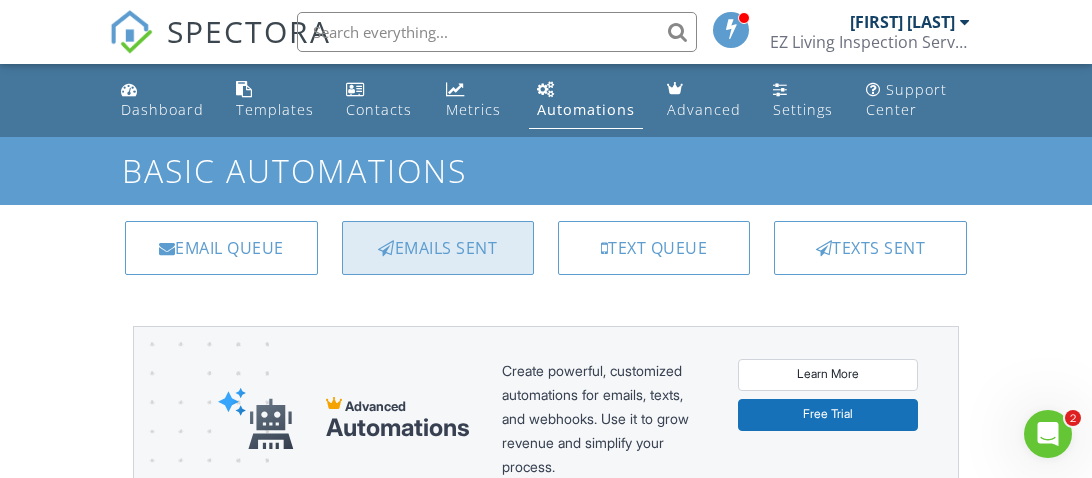 click on "Emails Sent" at bounding box center (438, 248) 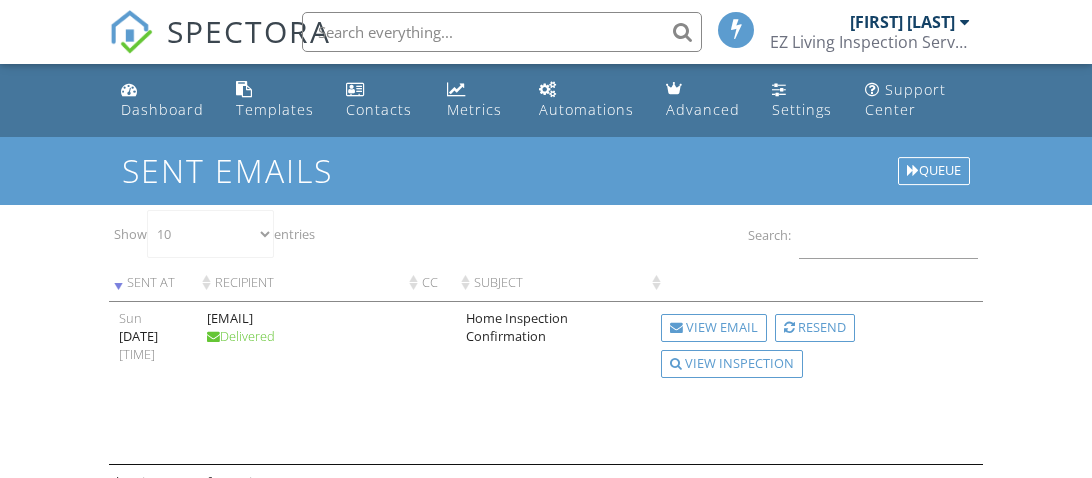 scroll, scrollTop: 0, scrollLeft: 0, axis: both 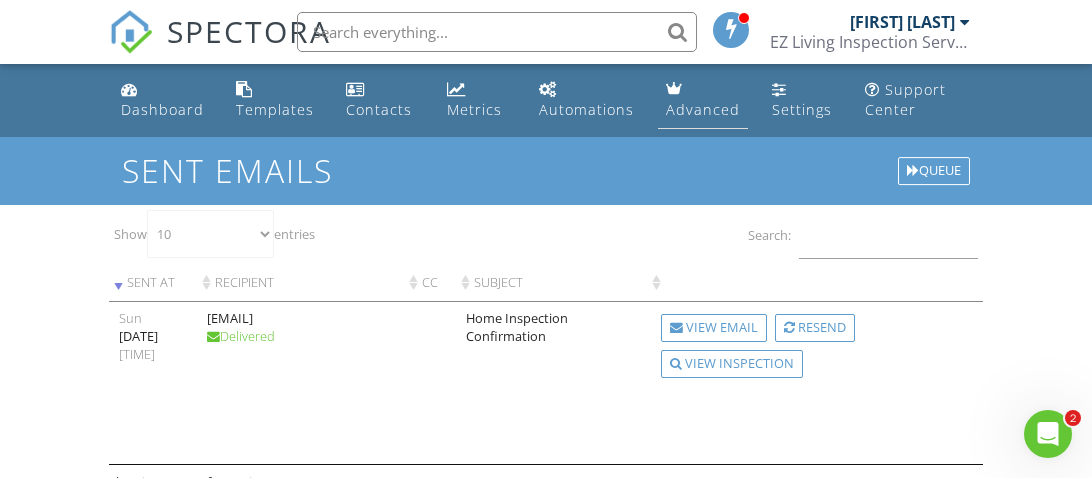 click on "Advanced" at bounding box center [703, 109] 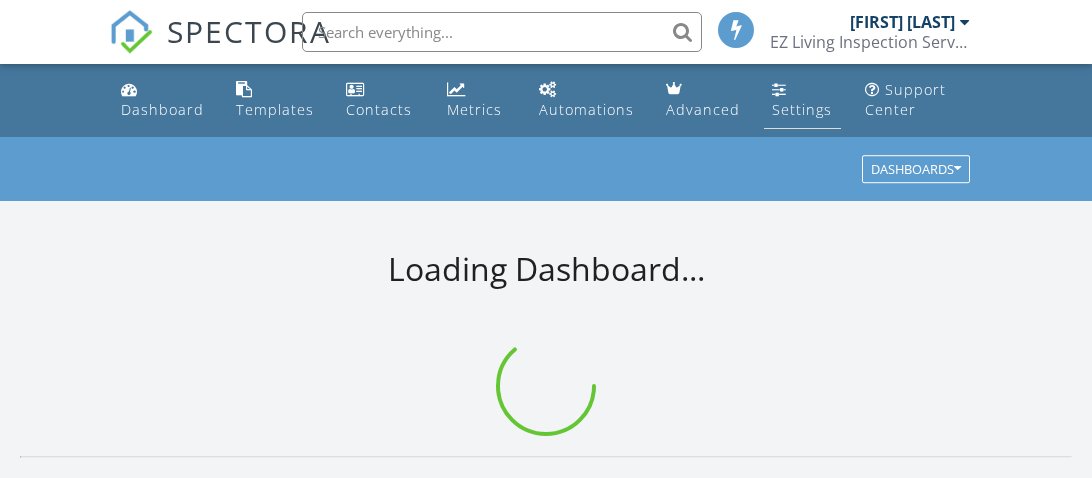 click on "Settings" at bounding box center [802, 109] 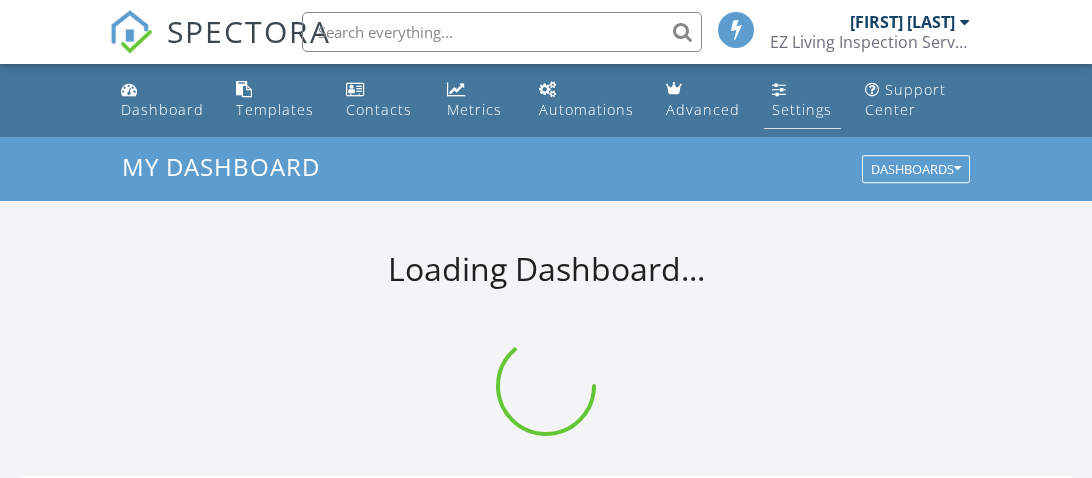 scroll, scrollTop: 0, scrollLeft: 0, axis: both 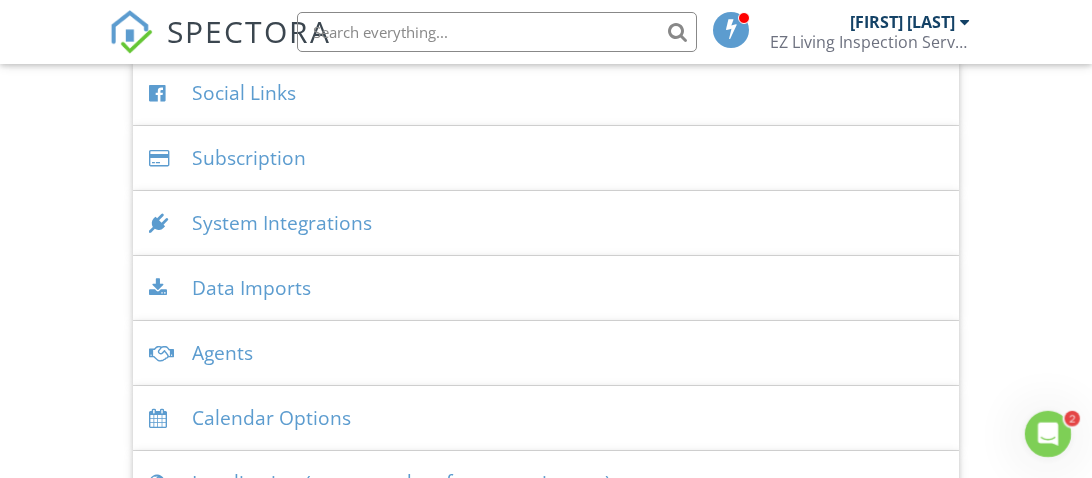 click on "Subscription" at bounding box center [546, 158] 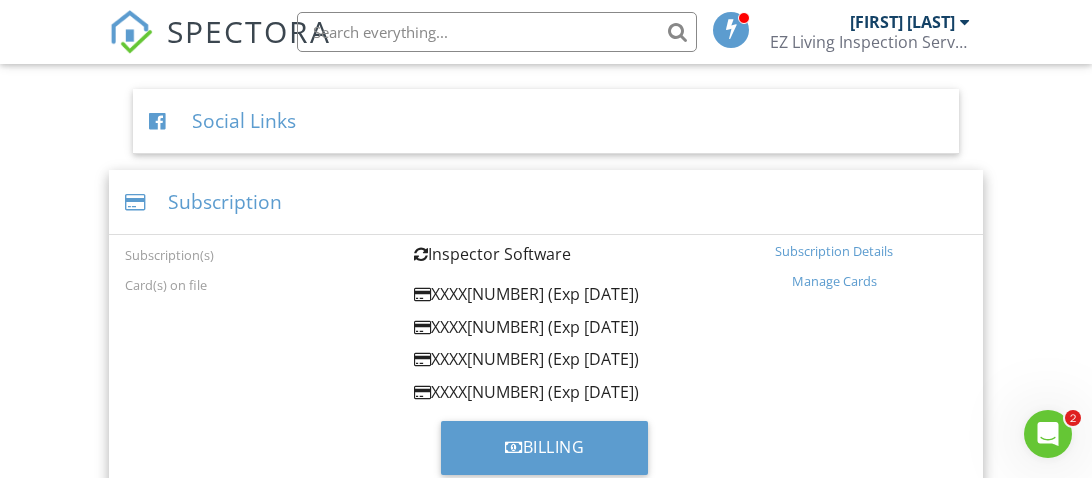 scroll, scrollTop: 2630, scrollLeft: 0, axis: vertical 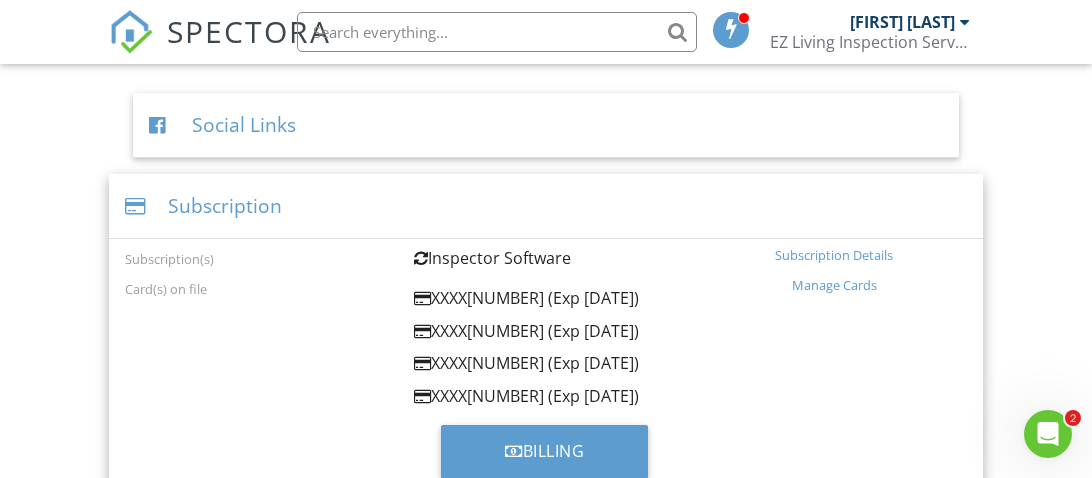 click on "Subscription Details" at bounding box center (834, 255) 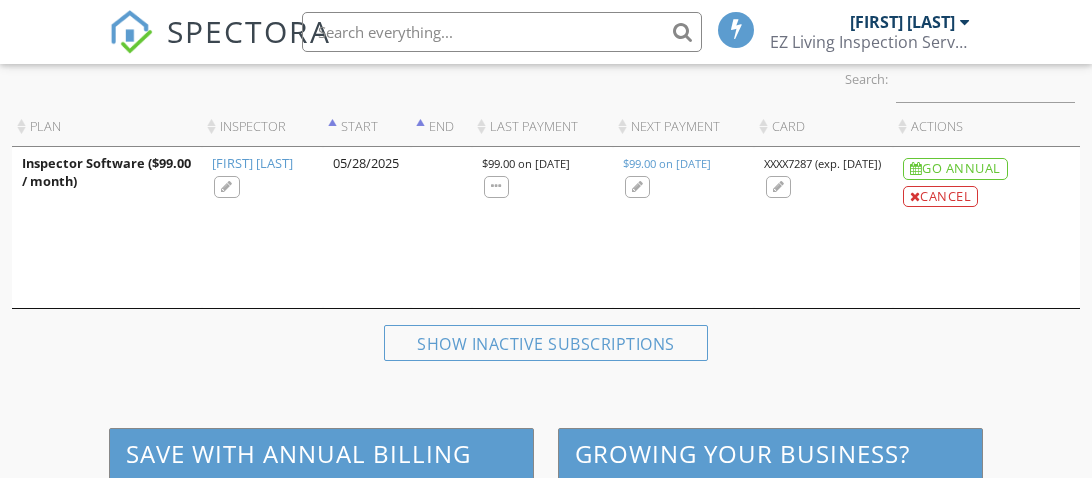 scroll, scrollTop: 402, scrollLeft: 0, axis: vertical 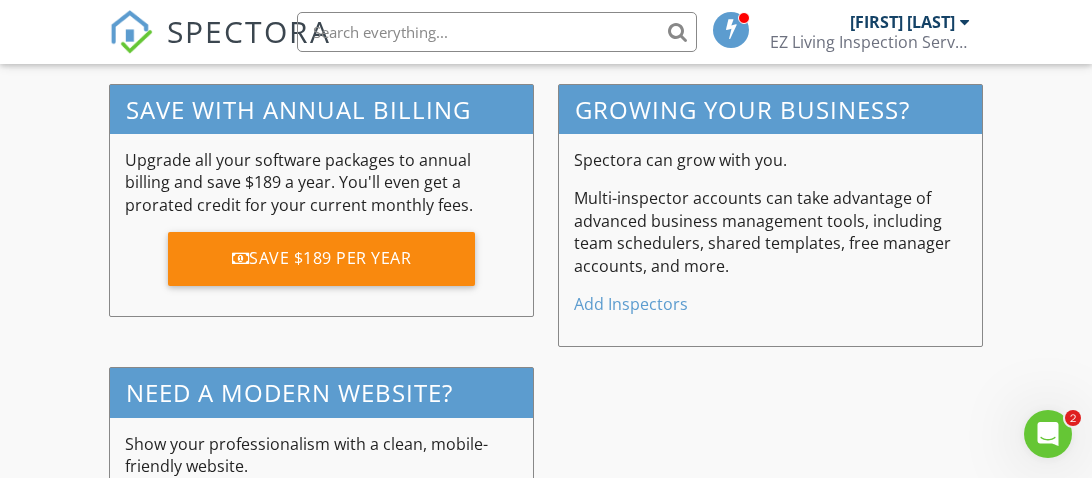 click on "Add Inspectors" at bounding box center [631, 304] 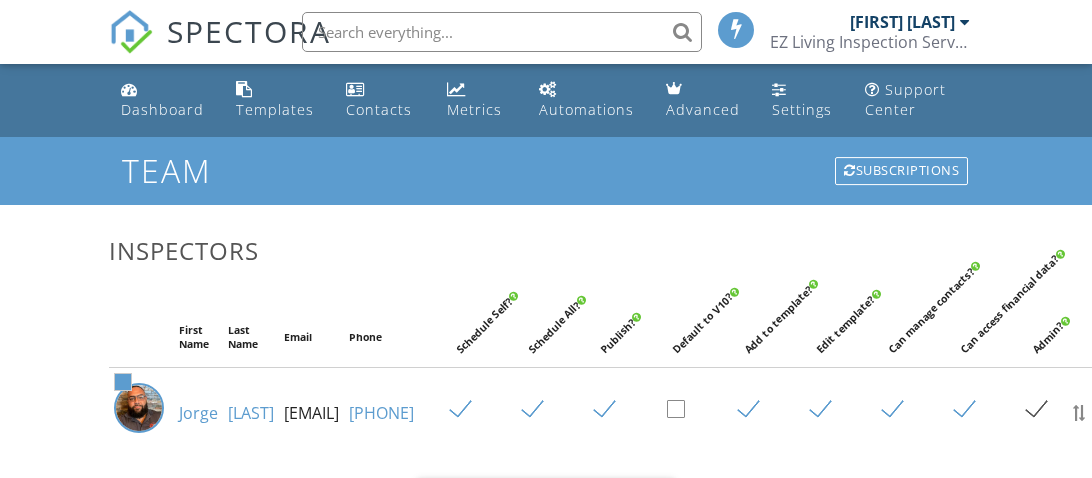 scroll, scrollTop: 0, scrollLeft: 0, axis: both 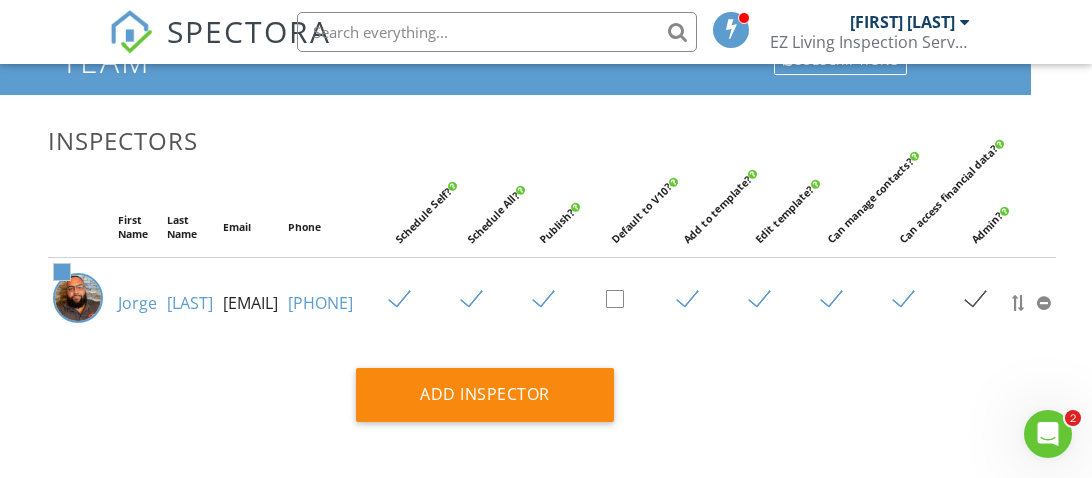 click at bounding box center (911, 300) 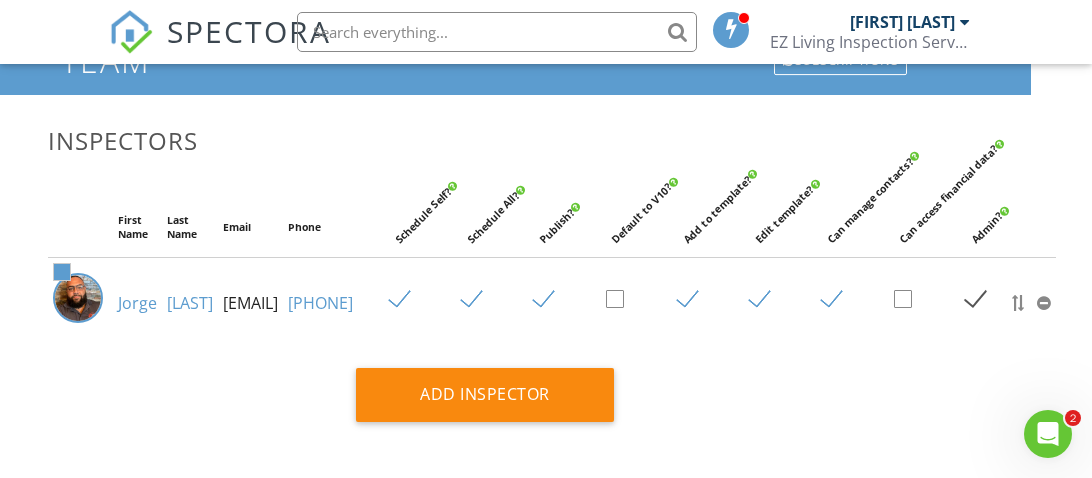 scroll, scrollTop: 110, scrollLeft: 273, axis: both 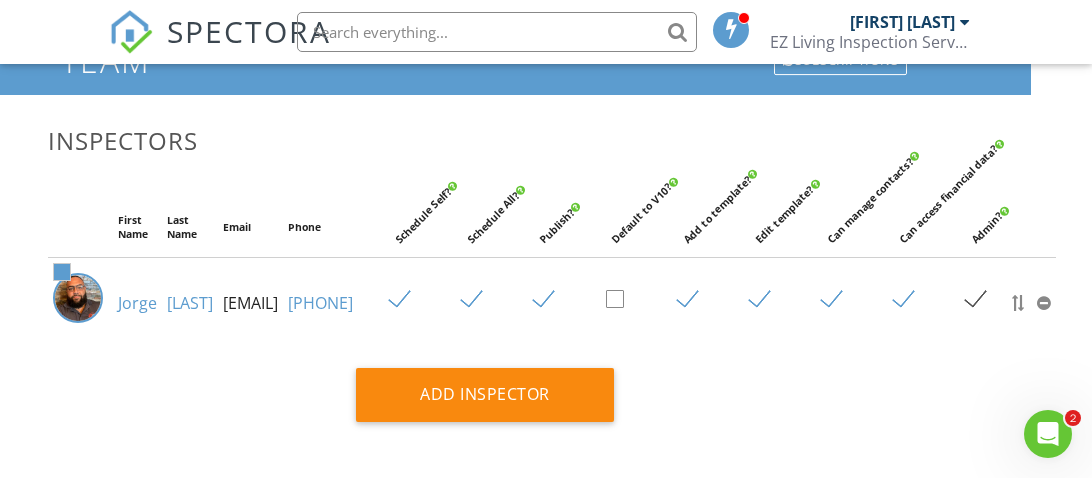 click at bounding box center (623, 300) 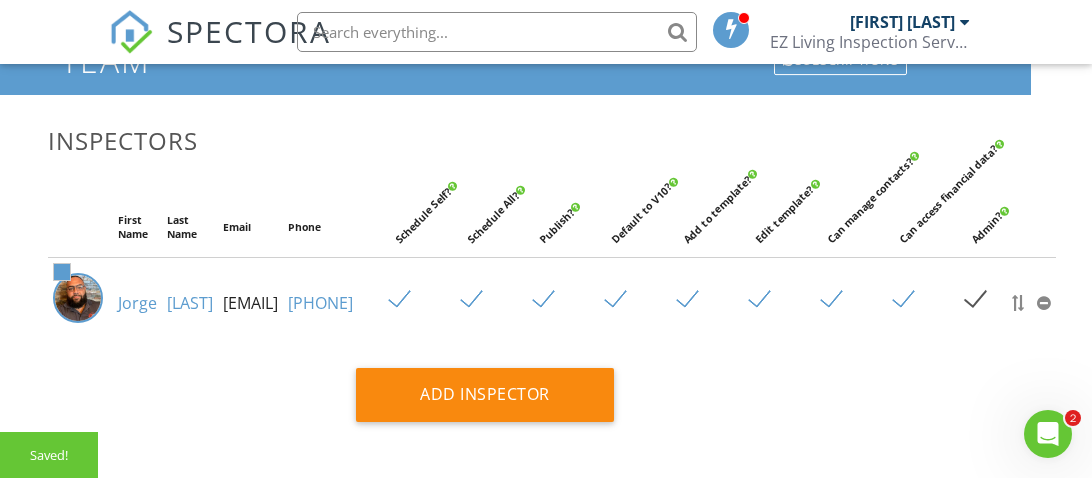 scroll, scrollTop: 110, scrollLeft: 294, axis: both 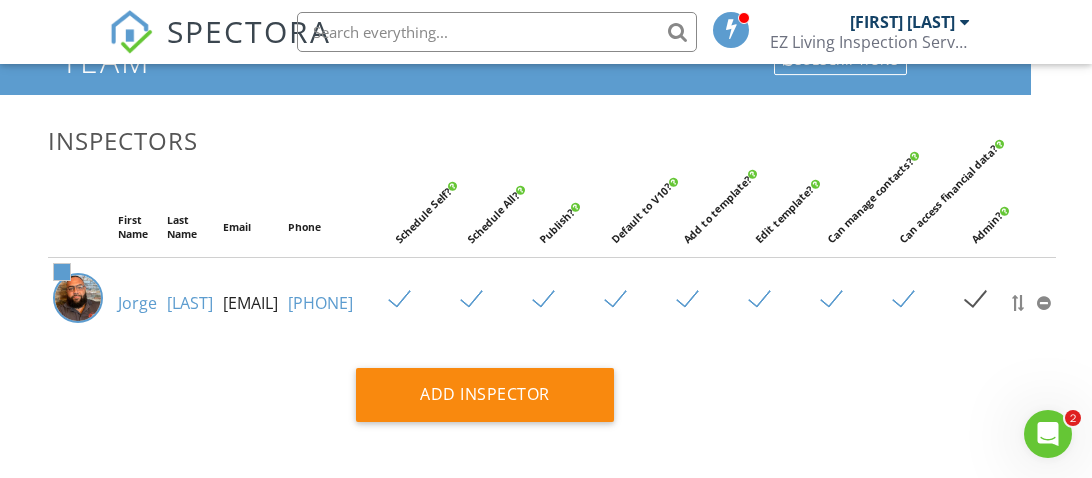 click at bounding box center [1003, 210] 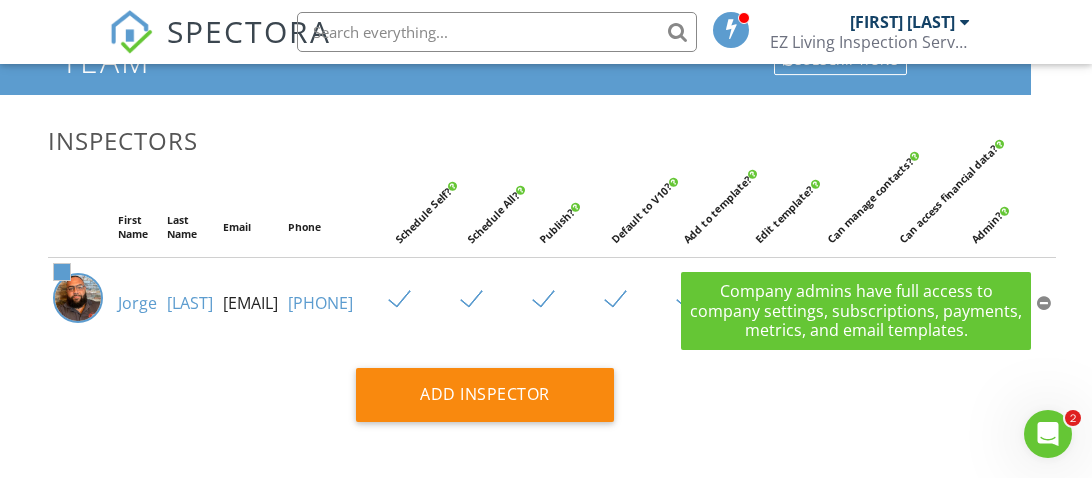 click at bounding box center [983, 300] 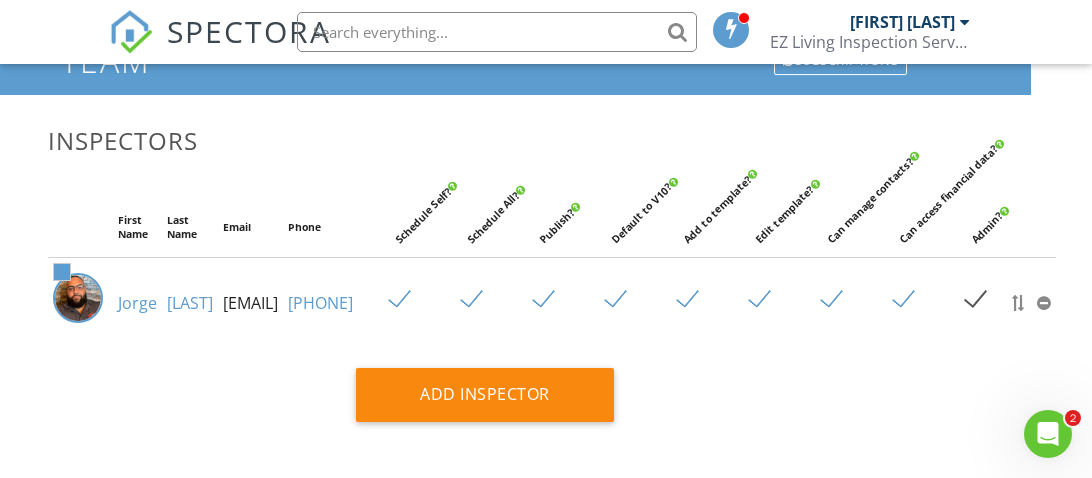 click at bounding box center [983, 300] 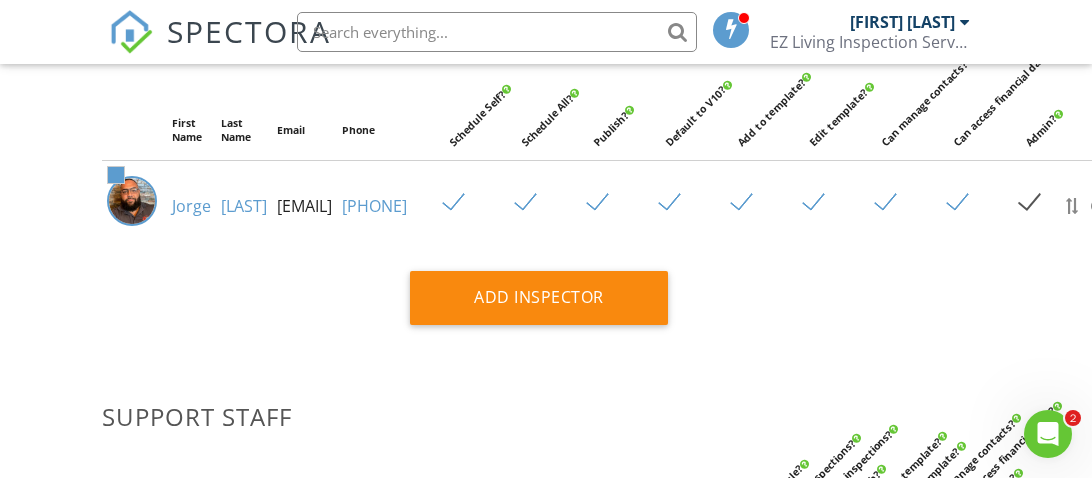 scroll, scrollTop: 204, scrollLeft: 8, axis: both 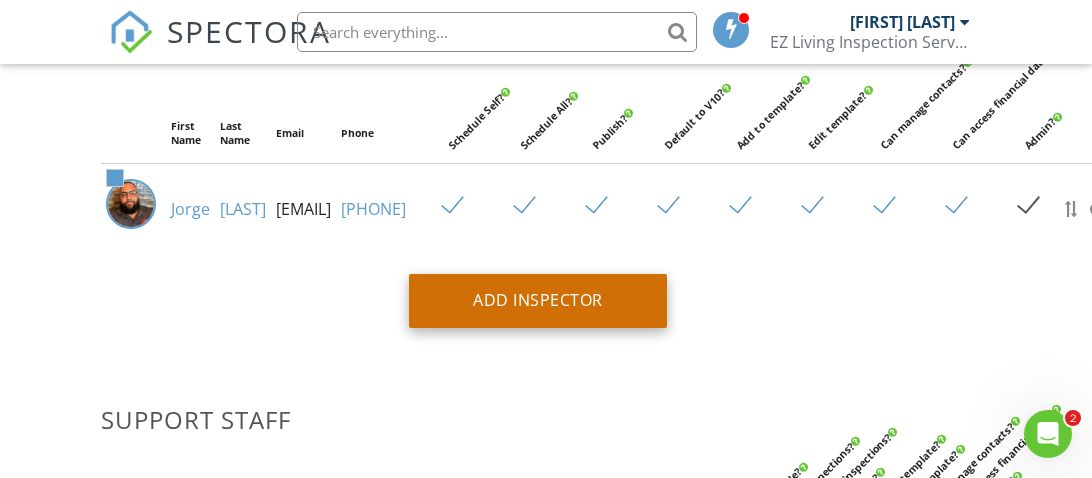 click on "Add Inspector" at bounding box center [538, 301] 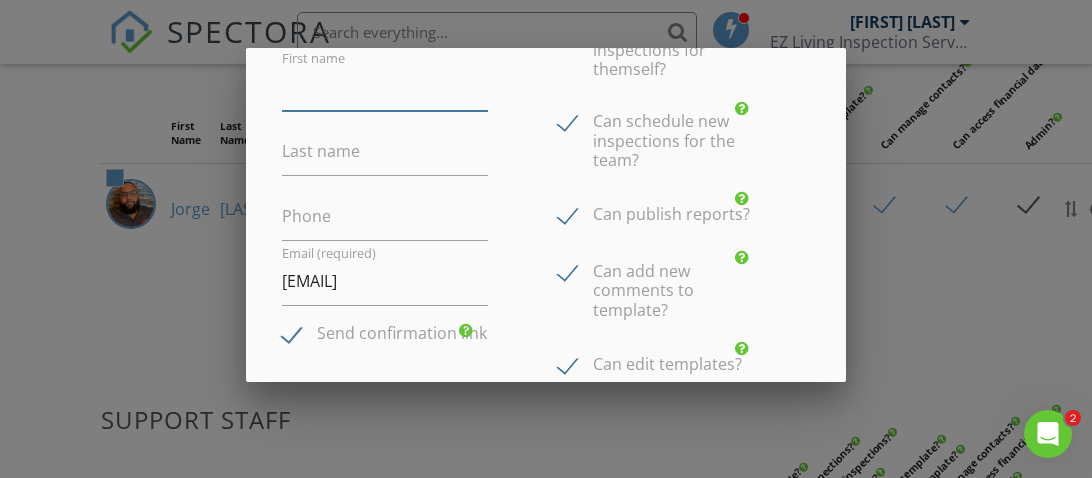 scroll, scrollTop: 157, scrollLeft: 0, axis: vertical 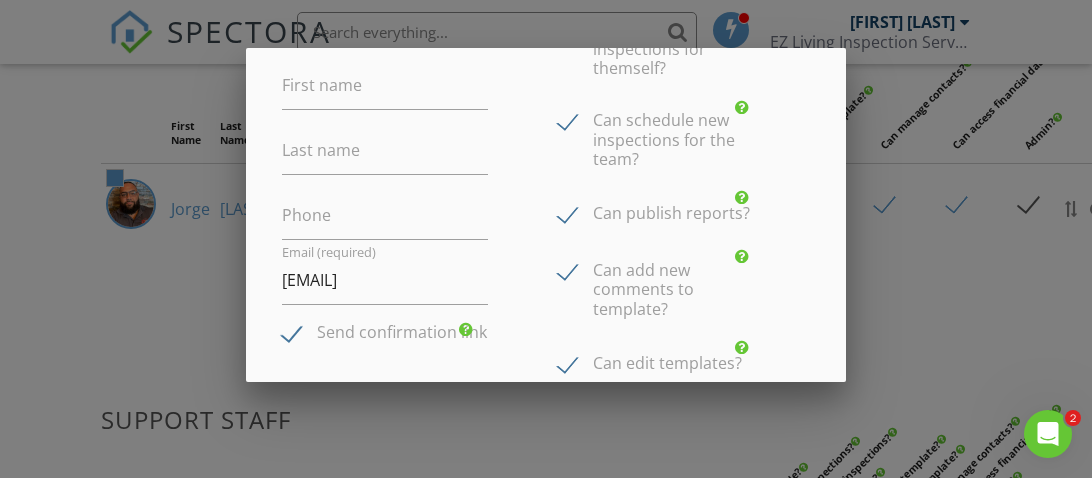 click on "Can publish reports?" at bounding box center [654, 216] 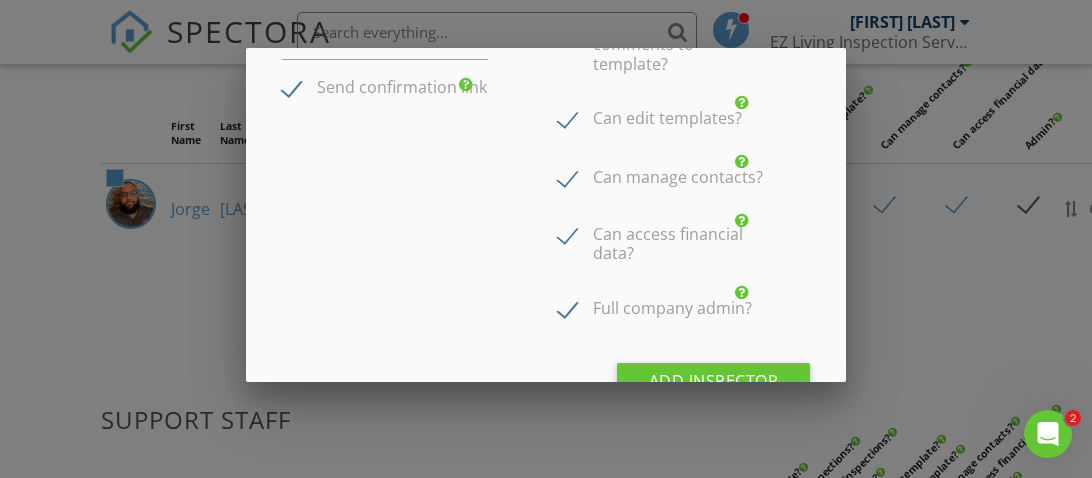 scroll, scrollTop: 406, scrollLeft: 0, axis: vertical 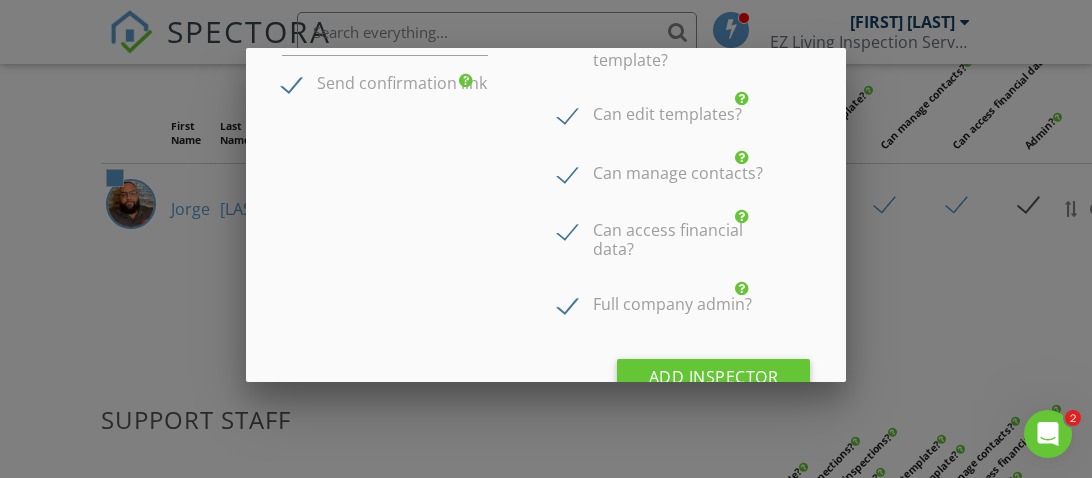 click on "Can access financial data?" at bounding box center [661, 233] 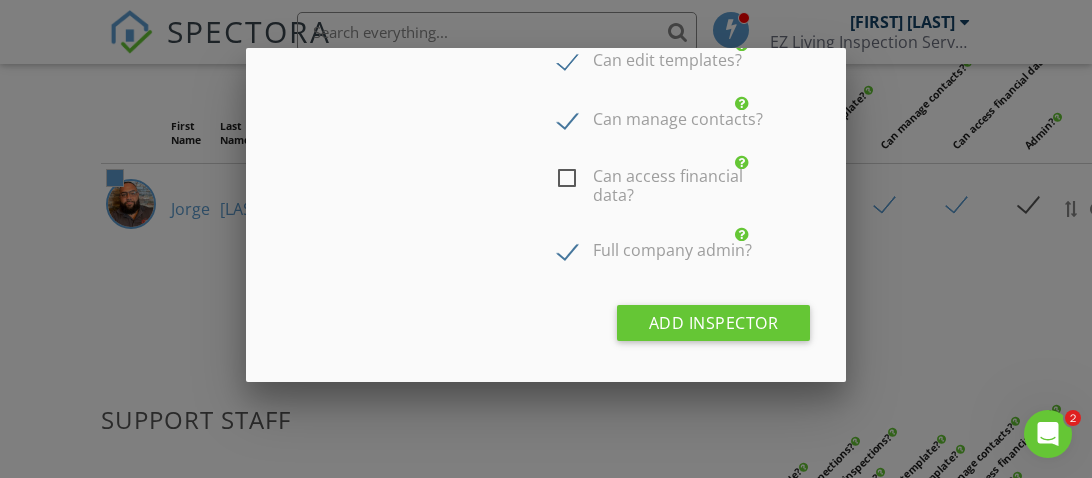 scroll, scrollTop: 462, scrollLeft: 0, axis: vertical 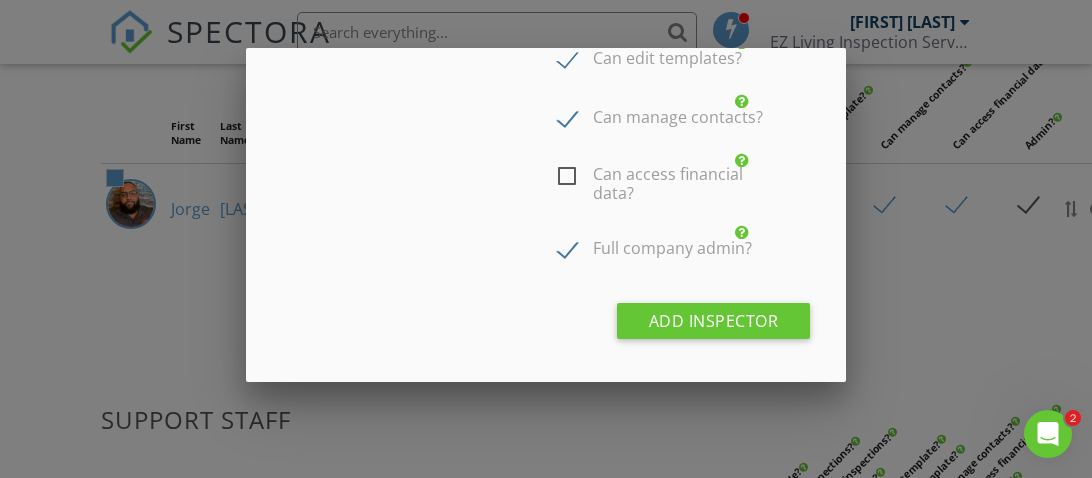 click on "Full company admin?" at bounding box center (655, 251) 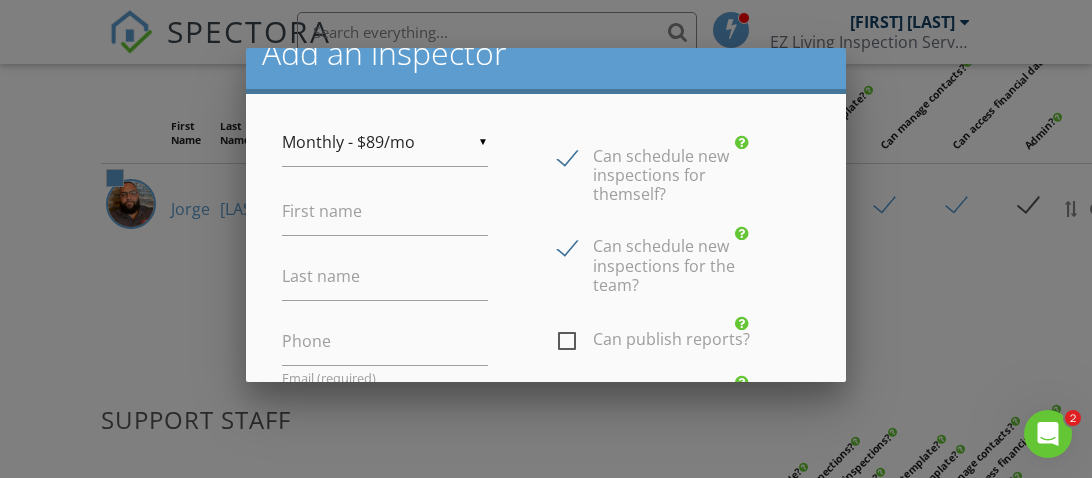 scroll, scrollTop: 10, scrollLeft: 0, axis: vertical 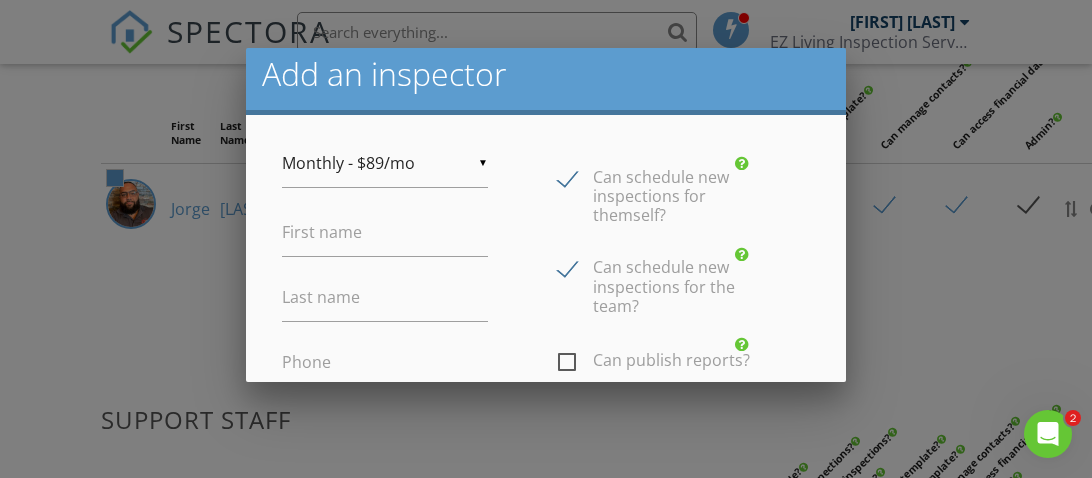 click at bounding box center [546, 199] 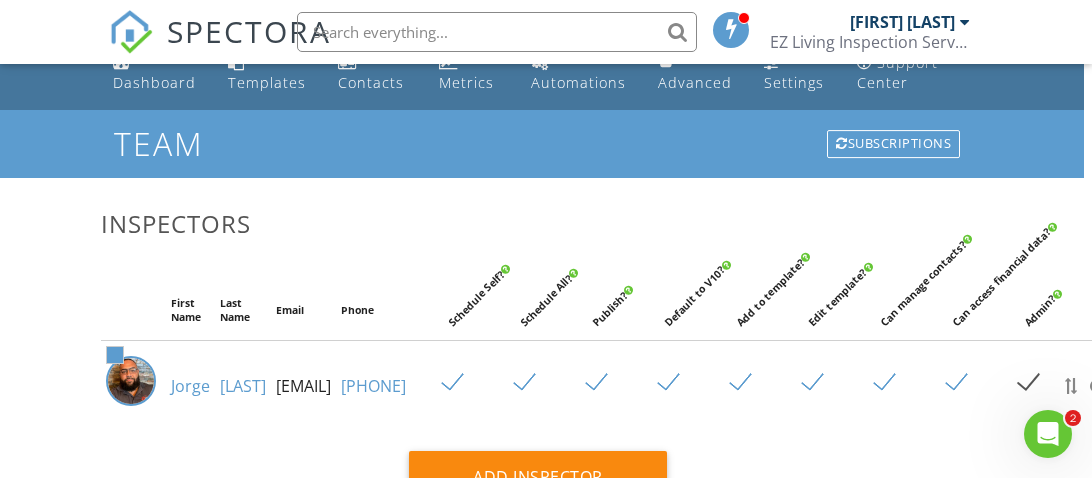 scroll, scrollTop: 0, scrollLeft: 8, axis: horizontal 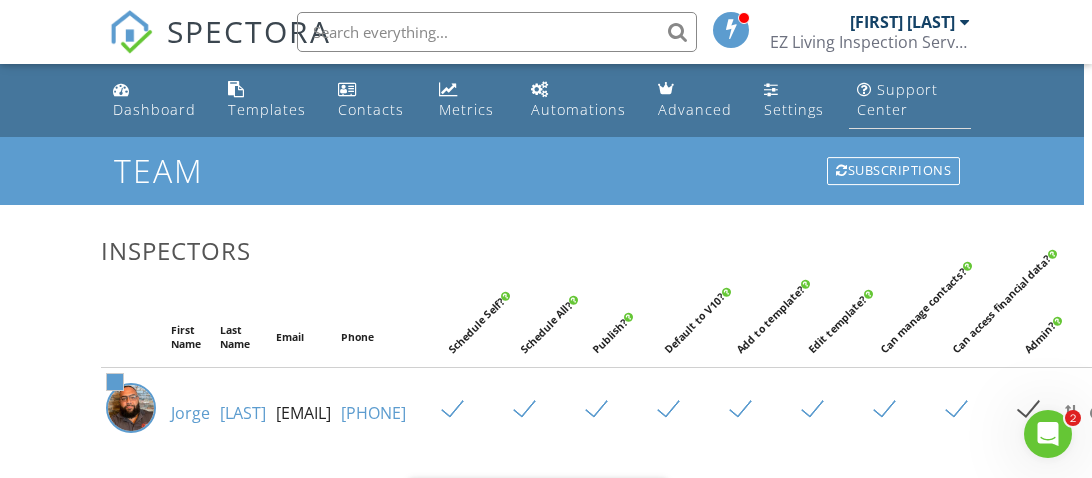 click on "Support Center" at bounding box center [897, 99] 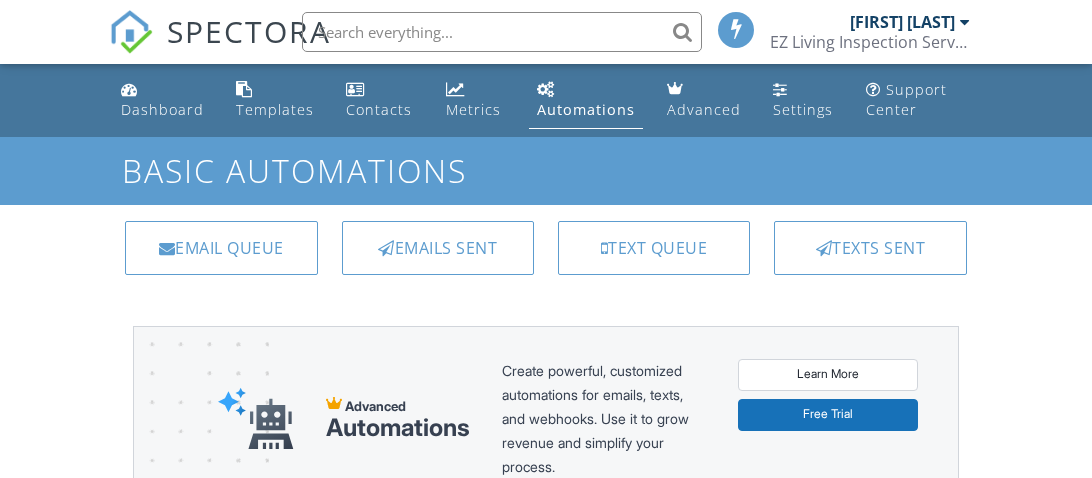 scroll, scrollTop: 0, scrollLeft: 0, axis: both 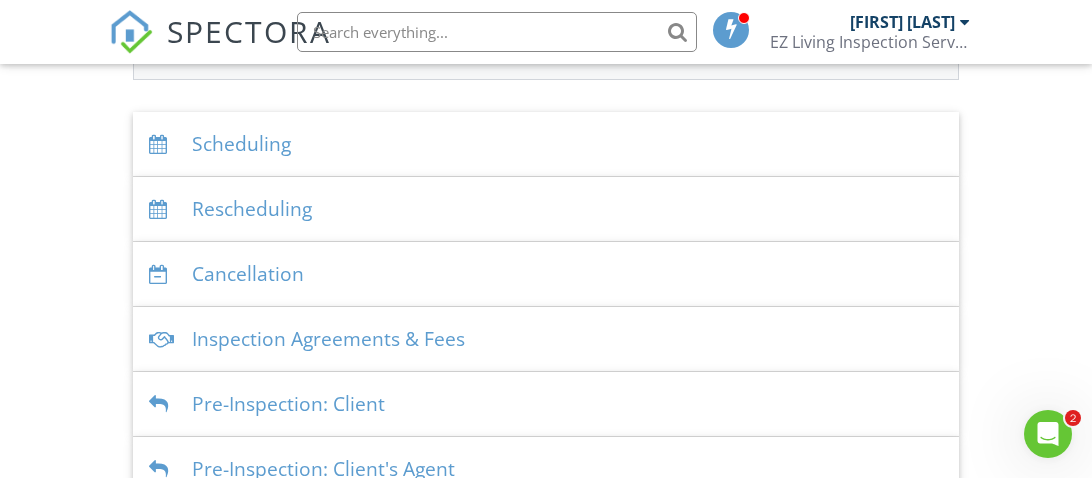 click on "Scheduling" at bounding box center [546, 144] 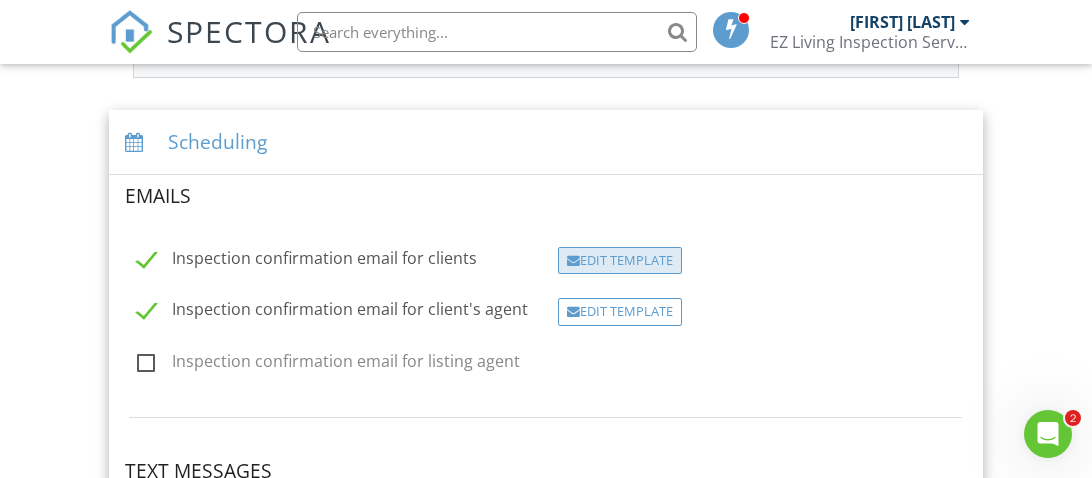 scroll, scrollTop: 425, scrollLeft: 0, axis: vertical 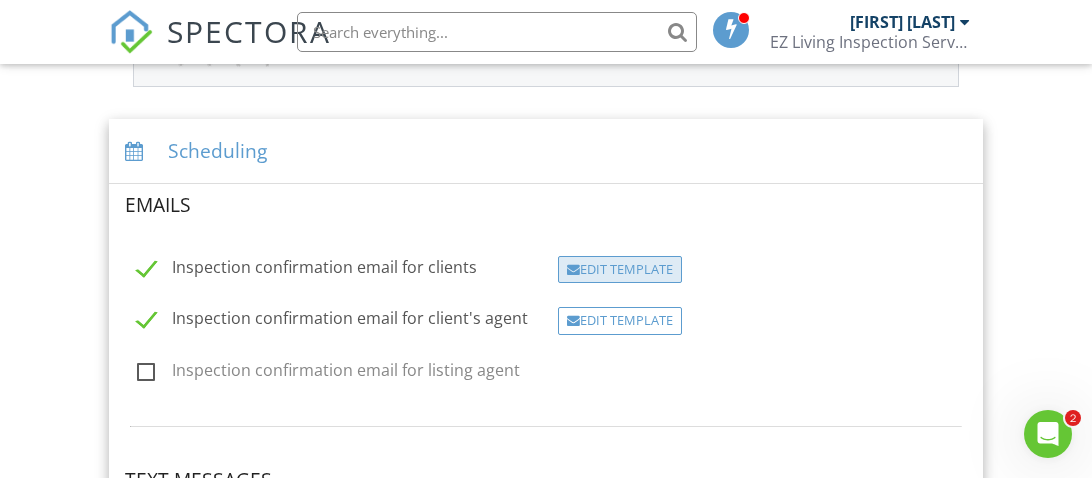 click on "Edit Template" at bounding box center [620, 270] 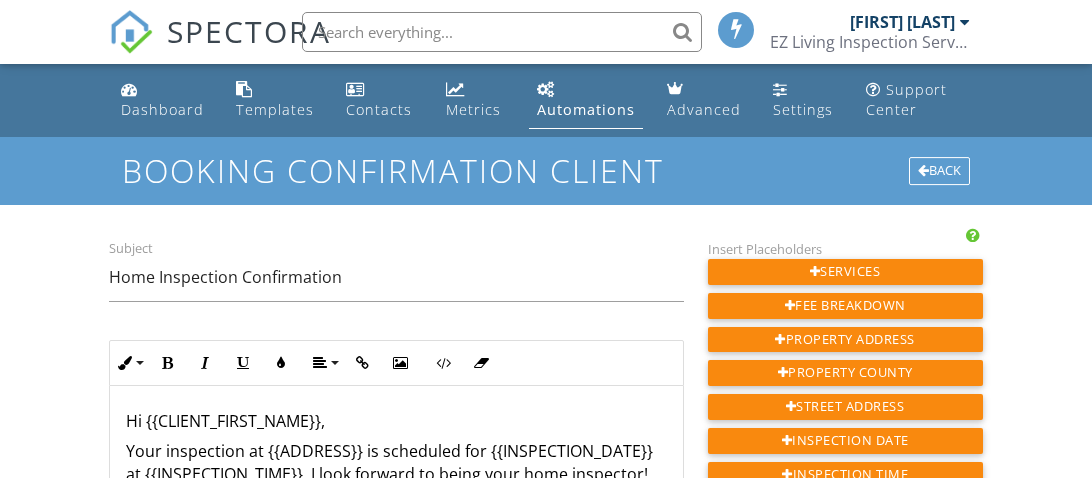scroll, scrollTop: 0, scrollLeft: 0, axis: both 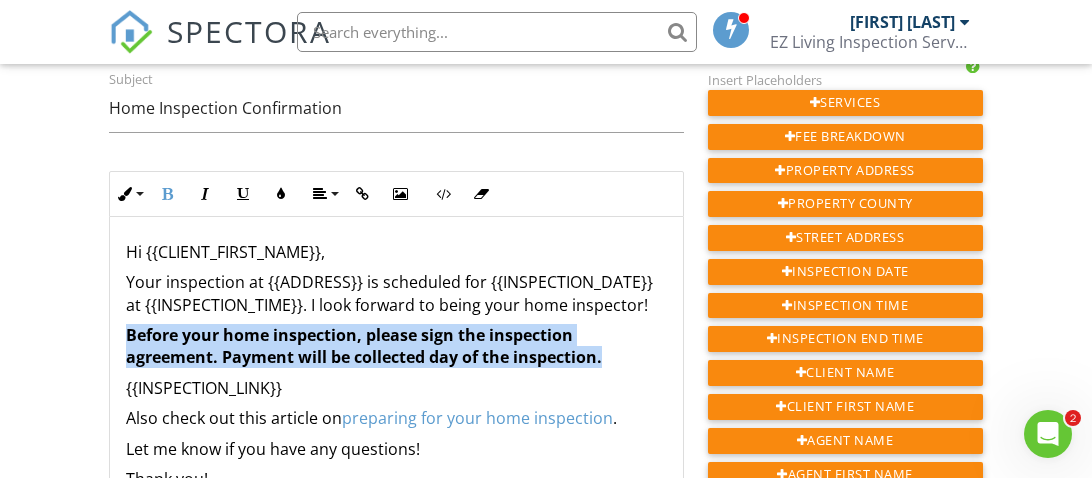 drag, startPoint x: 125, startPoint y: 334, endPoint x: 606, endPoint y: 359, distance: 481.64926 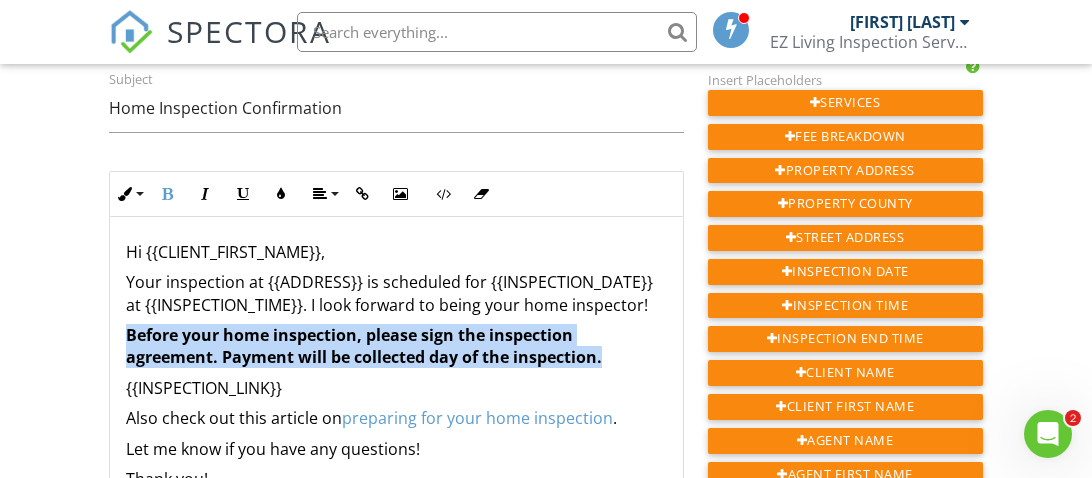 click on "Before your home inspection, please sign the inspection agreement. Payment will be collected day of the inspection." at bounding box center [396, 346] 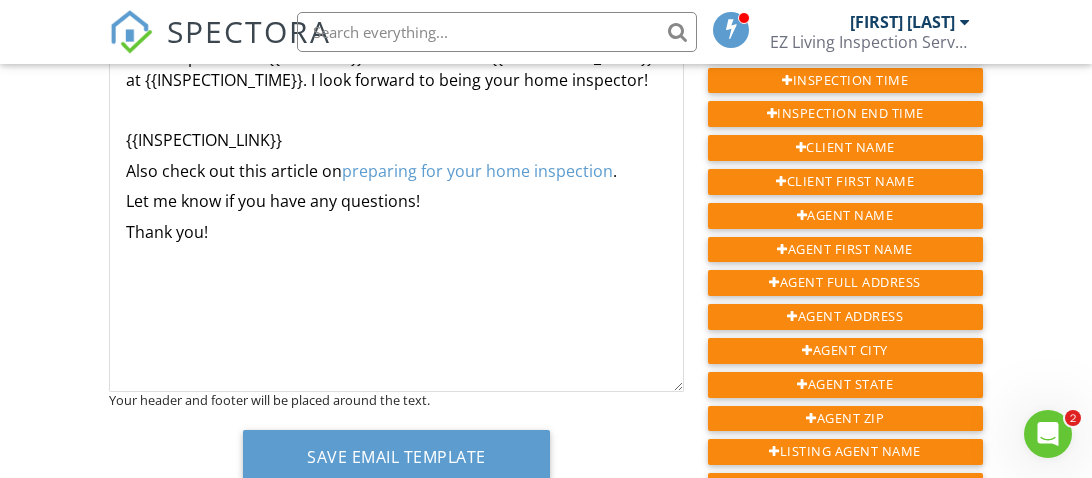 scroll, scrollTop: 391, scrollLeft: 0, axis: vertical 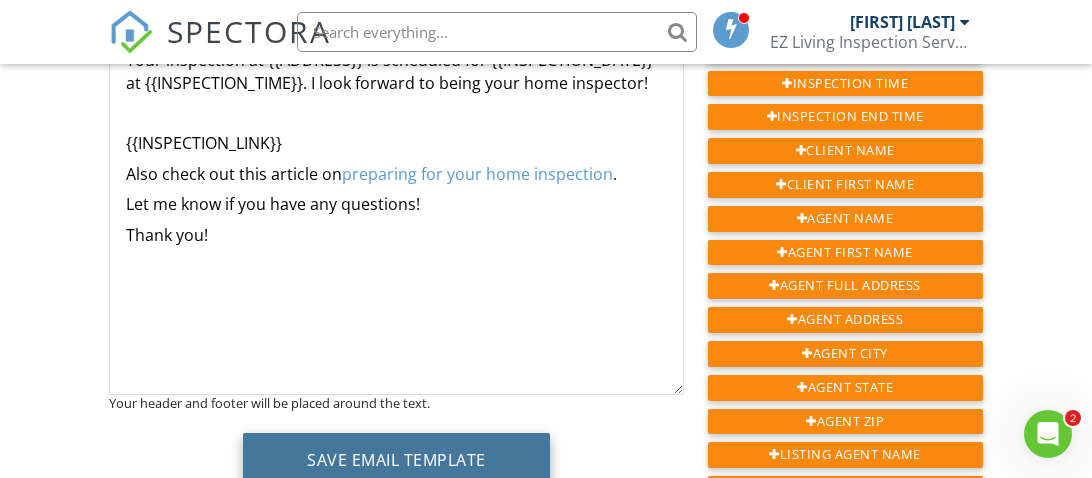 click on "Save Email Template" at bounding box center (396, 460) 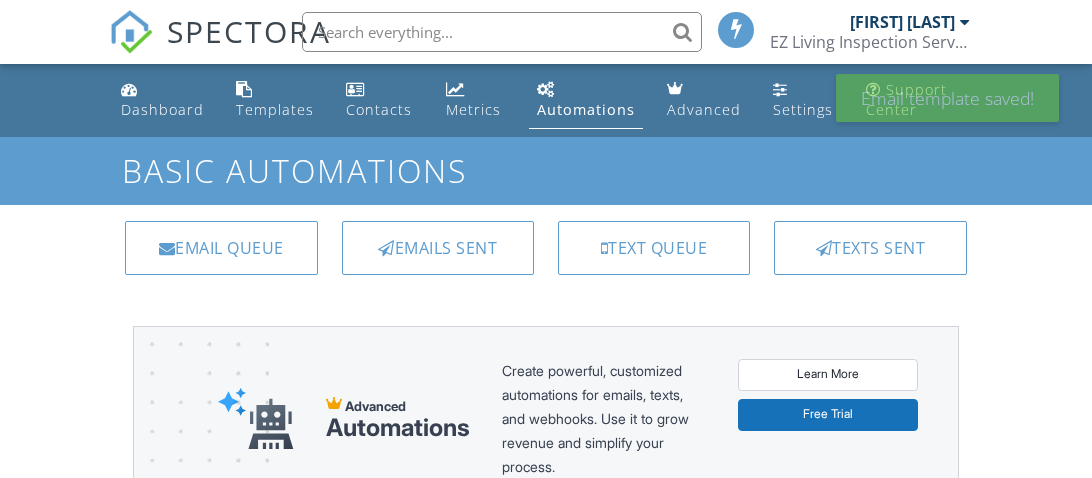 scroll, scrollTop: 0, scrollLeft: 0, axis: both 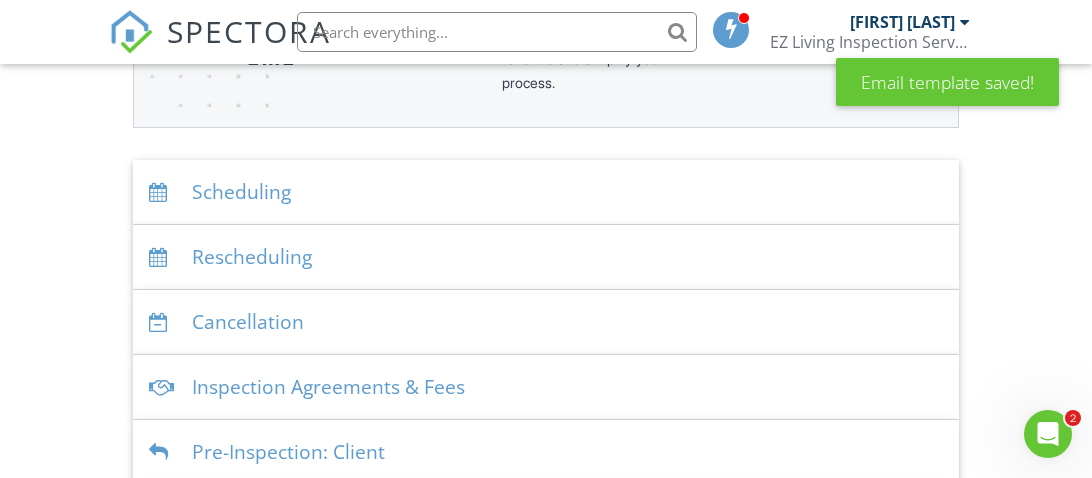 click on "Scheduling" at bounding box center (546, 192) 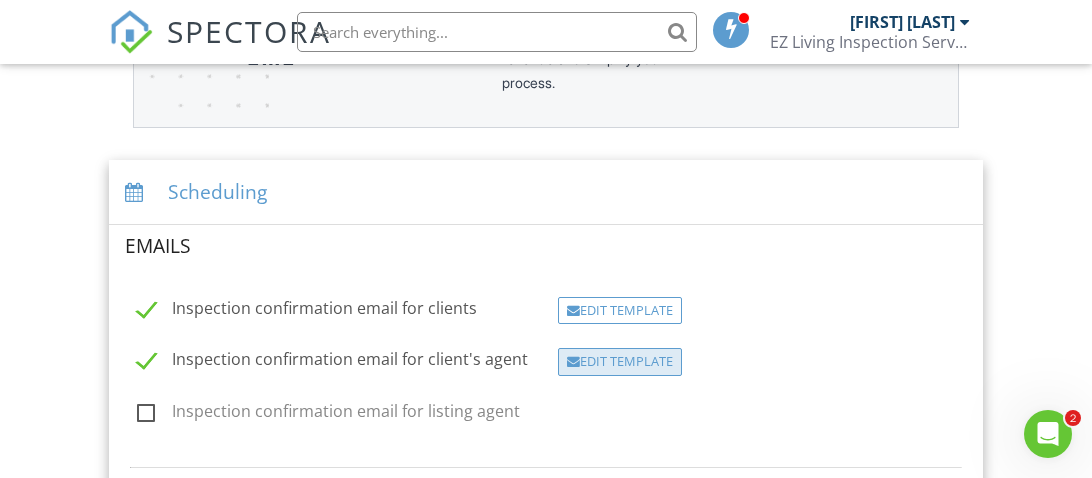 click on "Edit Template" at bounding box center [620, 362] 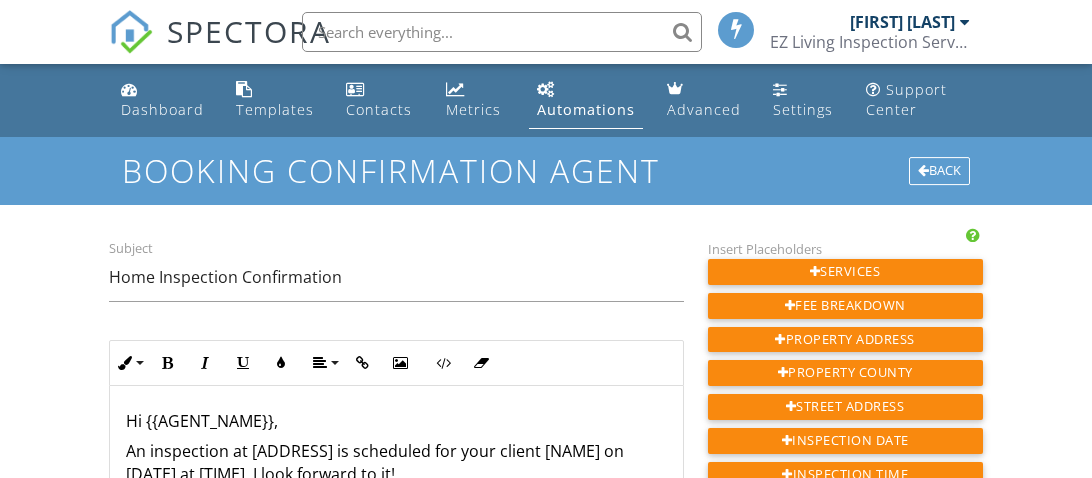 scroll, scrollTop: 0, scrollLeft: 0, axis: both 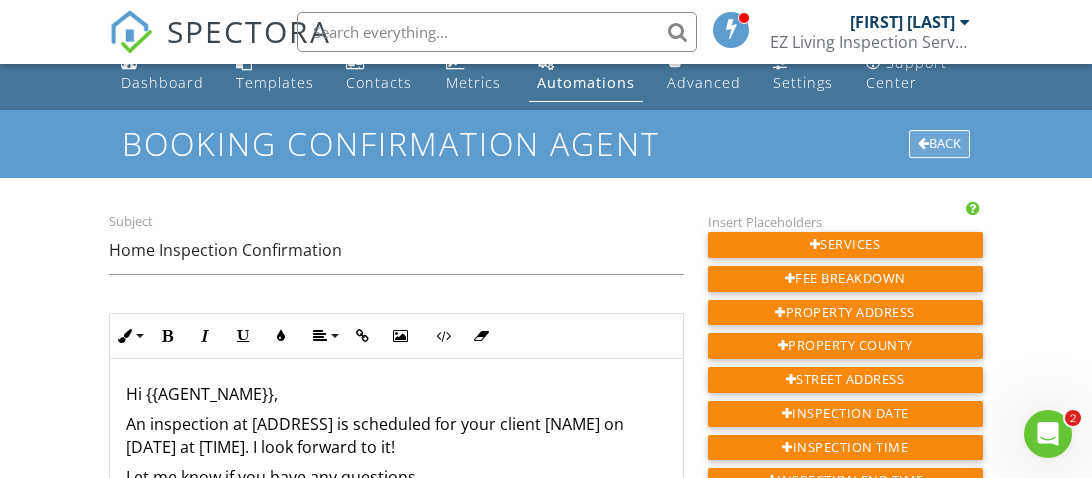 click on "Back" at bounding box center (939, 144) 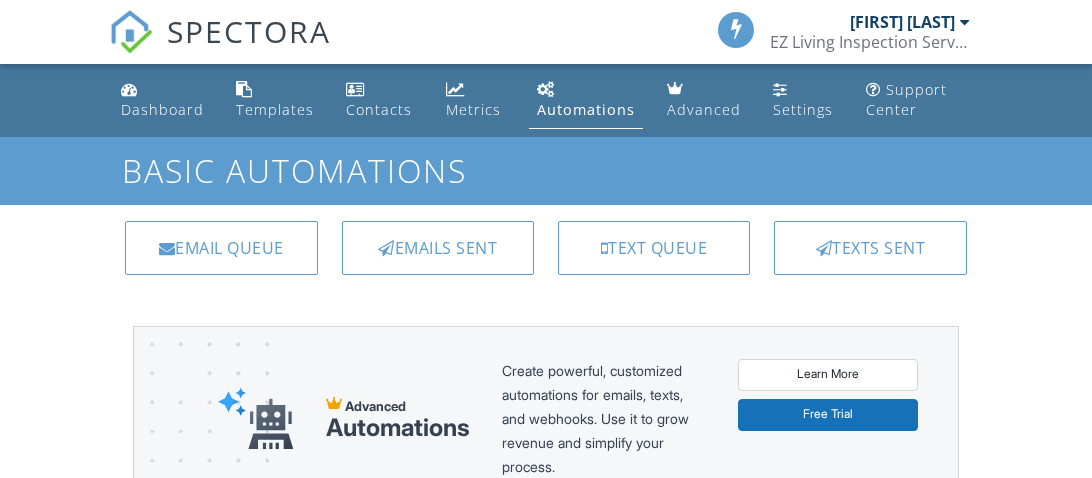 scroll, scrollTop: 0, scrollLeft: 0, axis: both 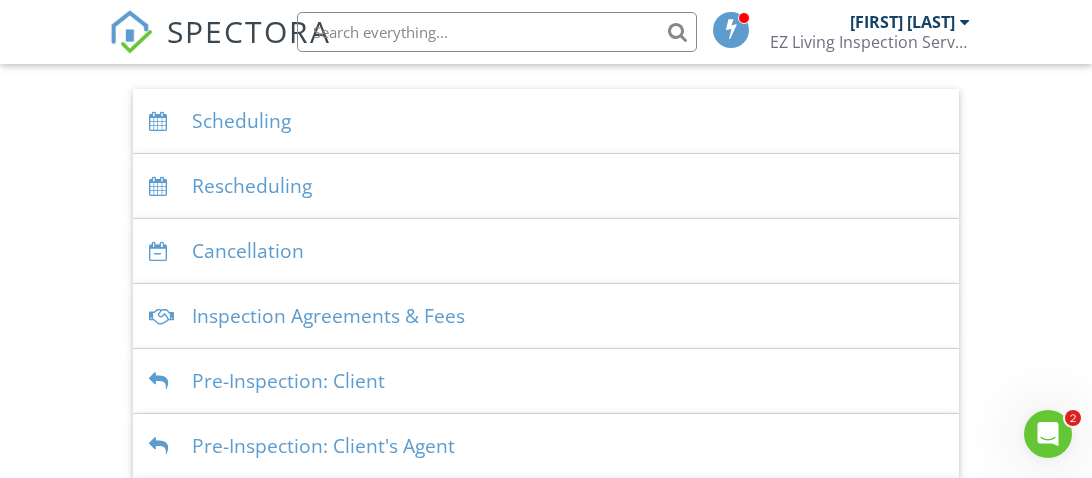 click on "Inspection Agreements & Fees" at bounding box center [546, 316] 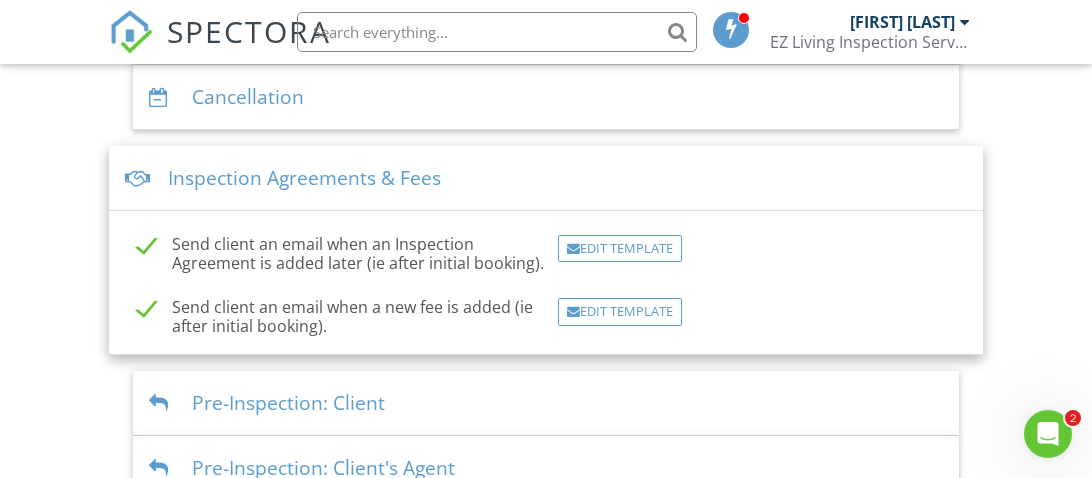 scroll, scrollTop: 609, scrollLeft: 0, axis: vertical 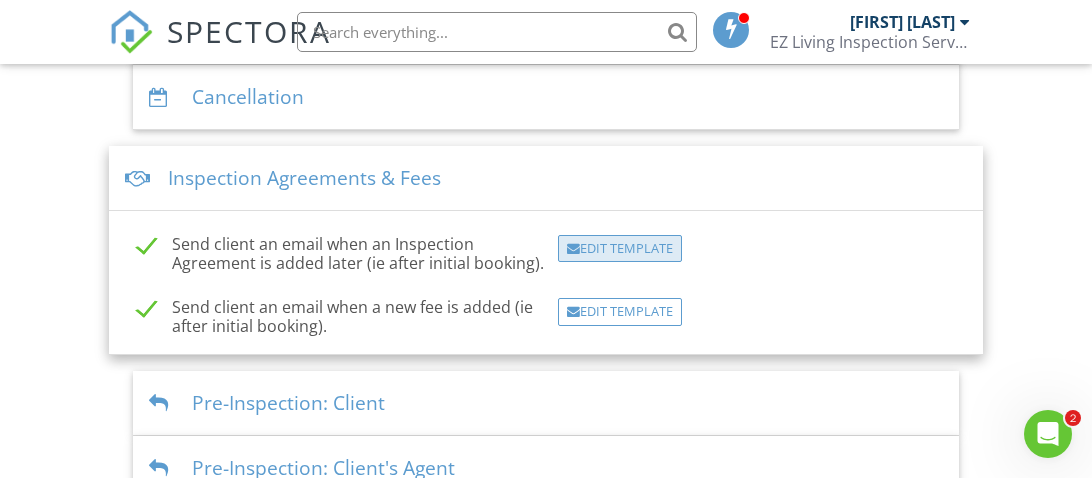 click on "Edit Template" at bounding box center [620, 249] 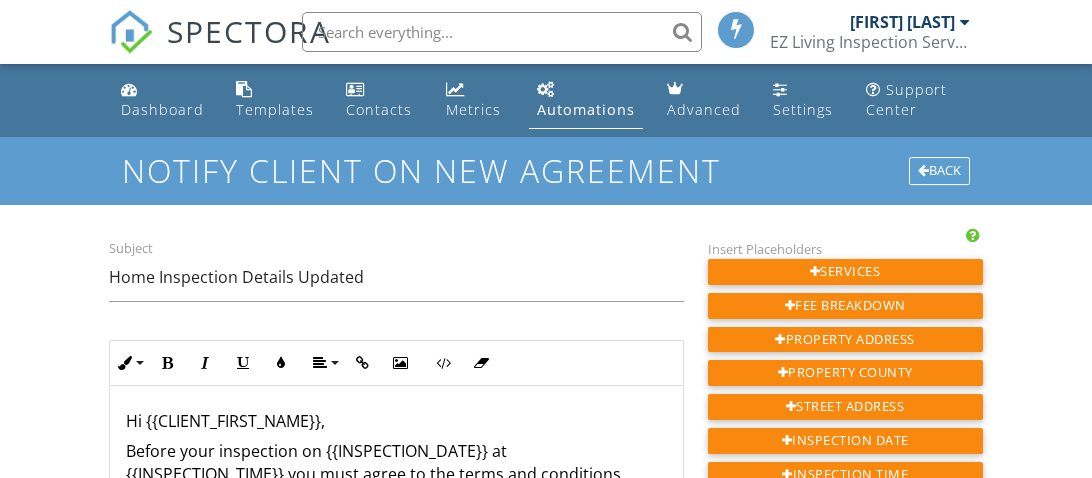 scroll, scrollTop: 0, scrollLeft: 0, axis: both 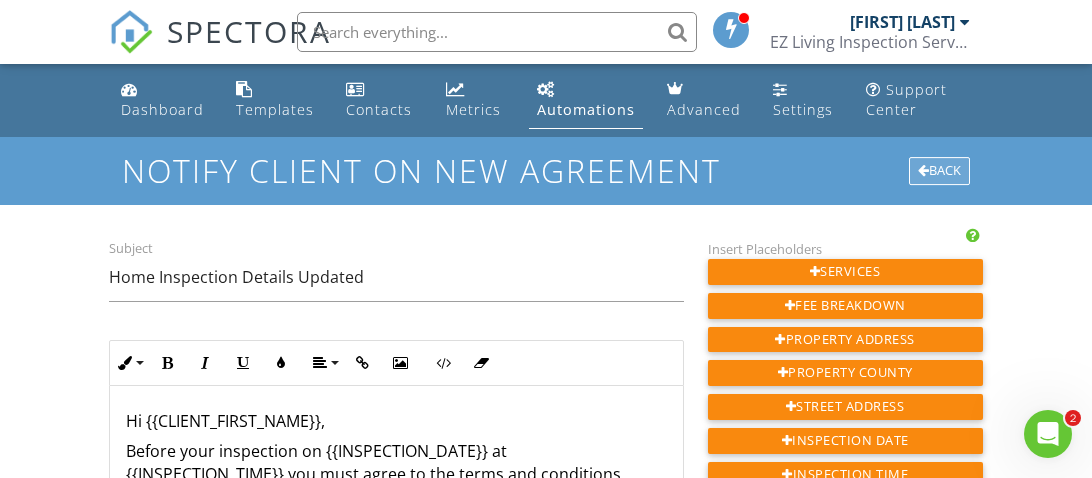 click on "Back" at bounding box center (939, 171) 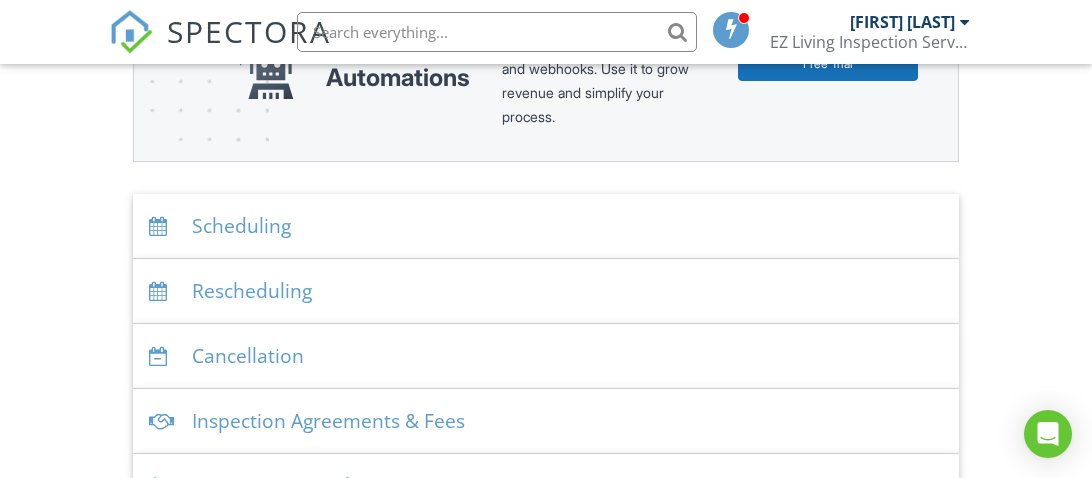 scroll, scrollTop: 541, scrollLeft: 0, axis: vertical 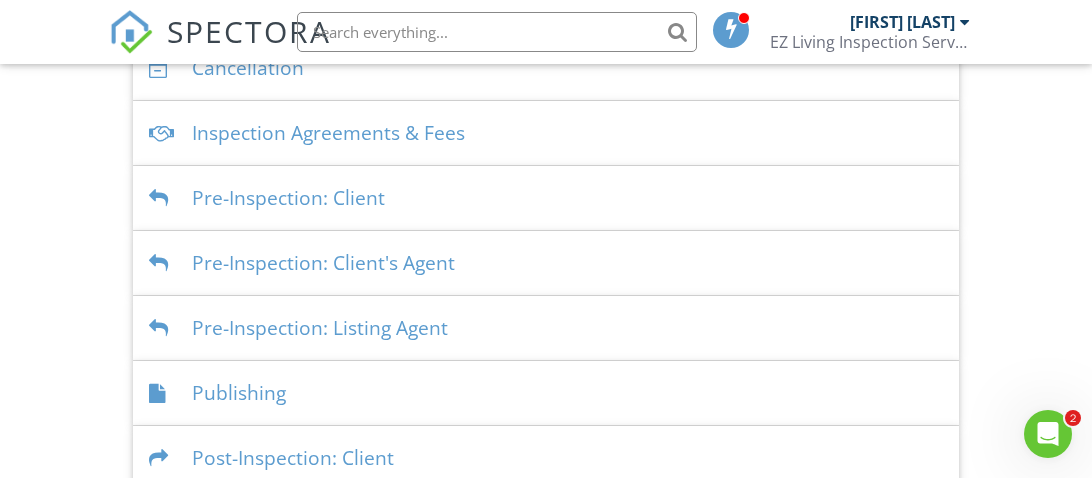 click on "Publishing" at bounding box center (546, 393) 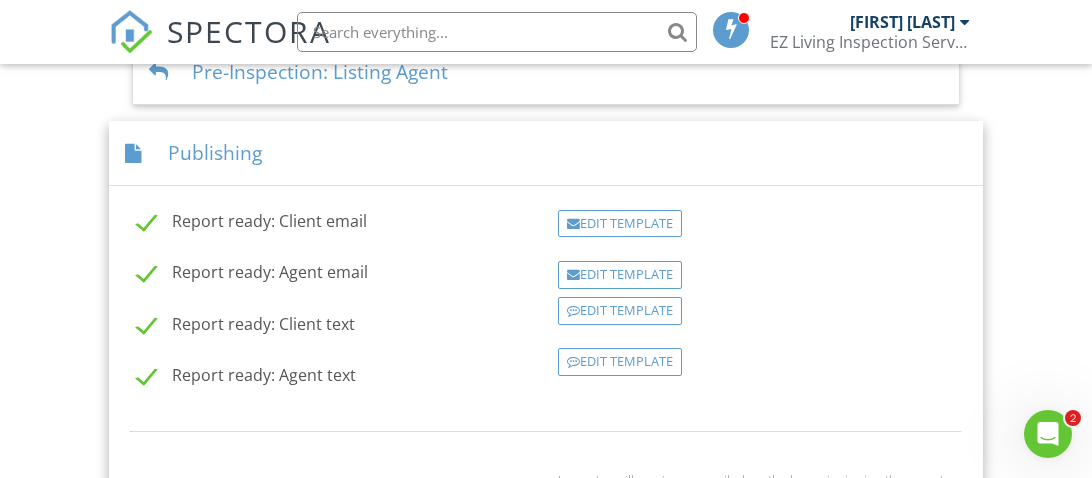 scroll, scrollTop: 895, scrollLeft: 0, axis: vertical 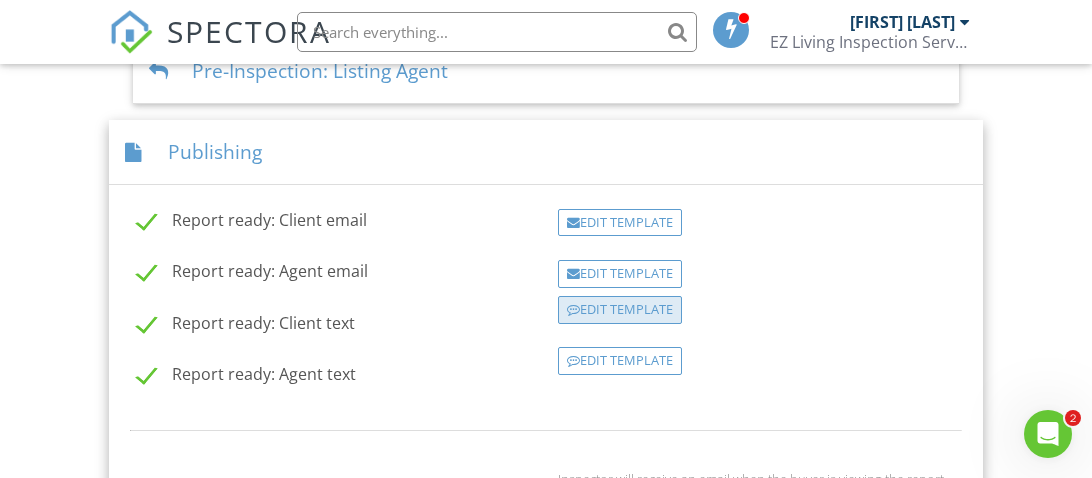 click on "Edit Template" at bounding box center (620, 310) 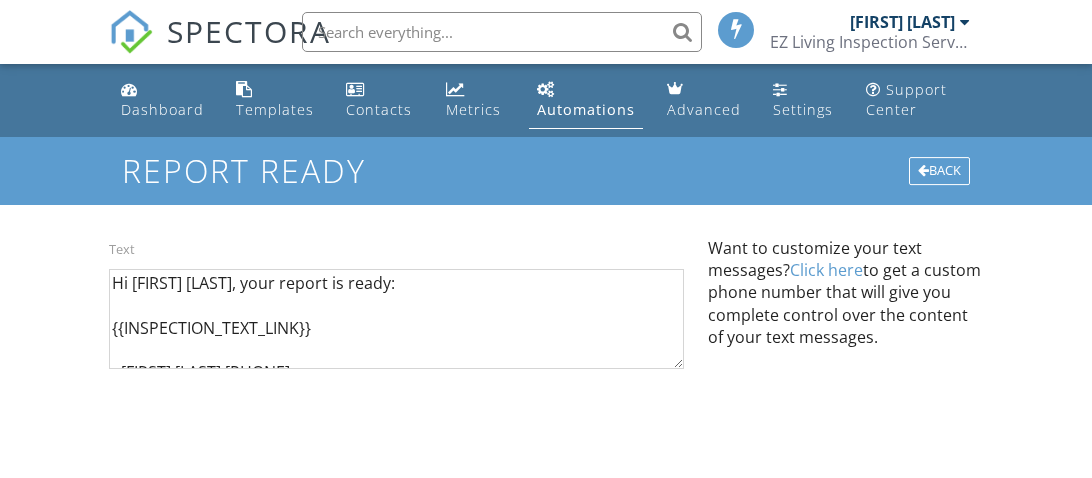 scroll, scrollTop: 0, scrollLeft: 0, axis: both 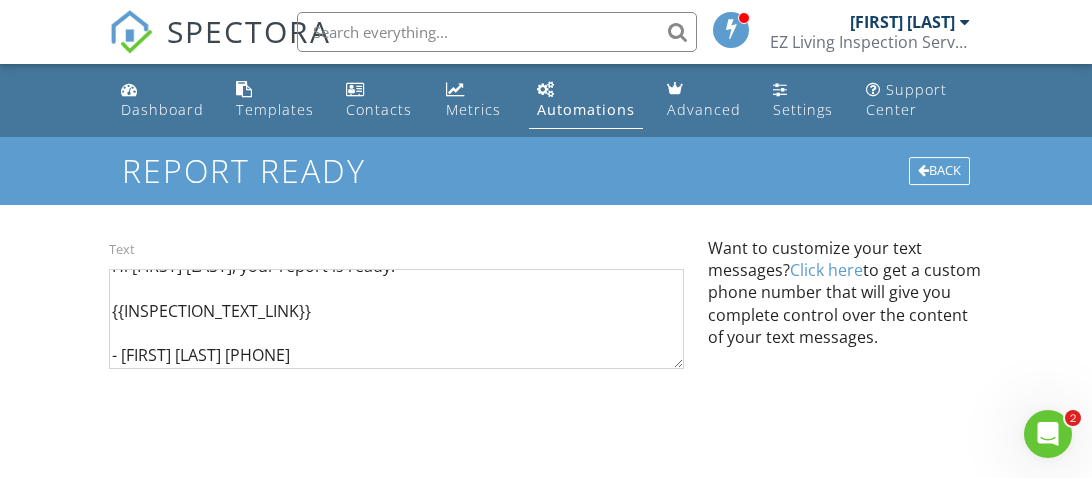 click on "Click here" at bounding box center [826, 270] 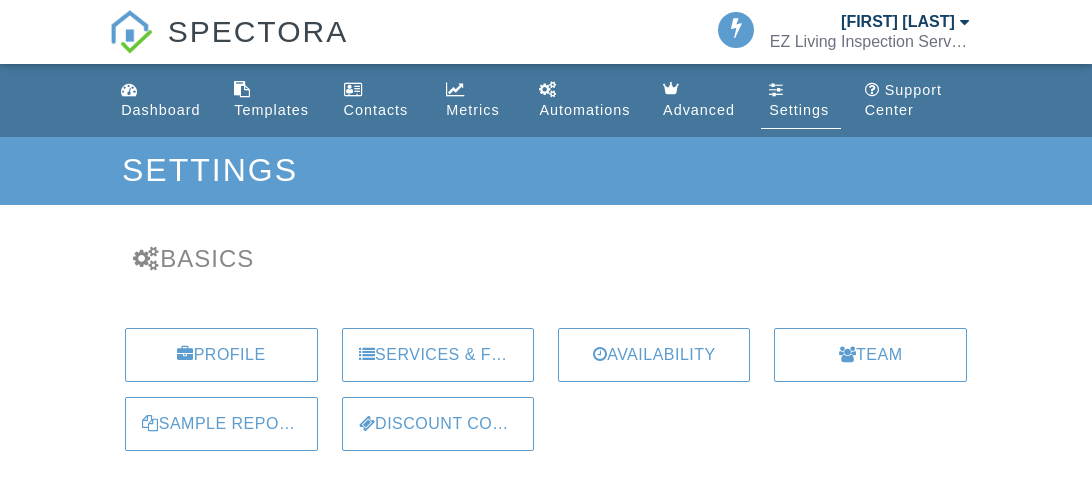 scroll, scrollTop: 0, scrollLeft: 0, axis: both 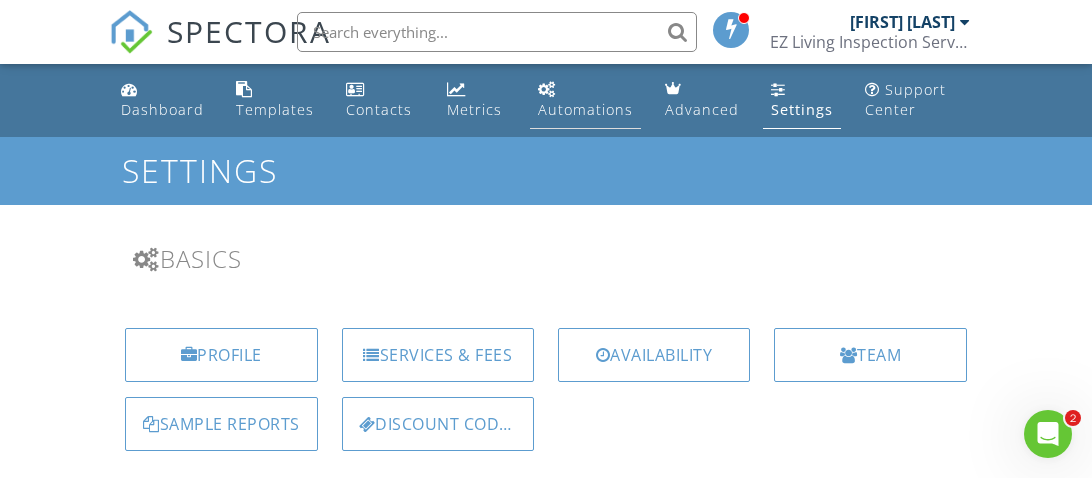 click at bounding box center [547, 89] 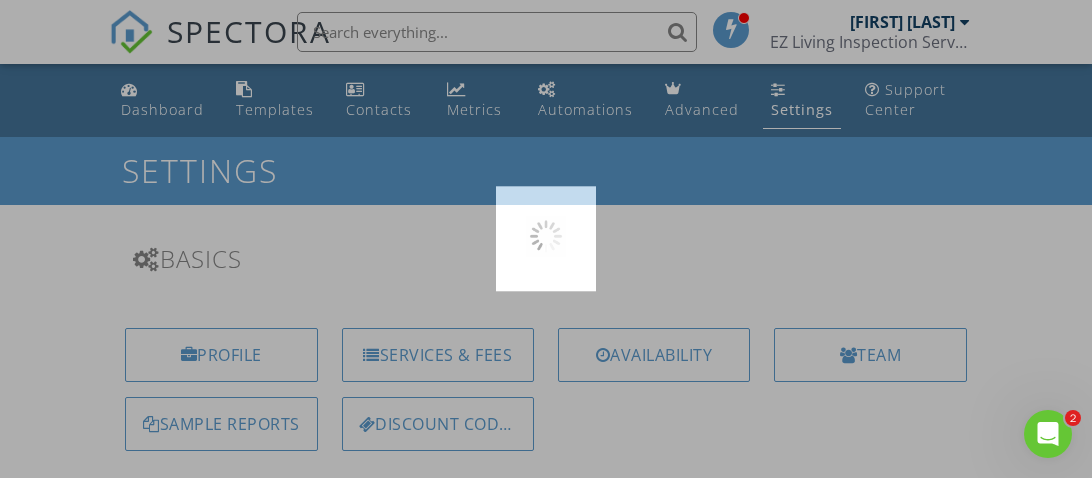 click at bounding box center [546, 239] 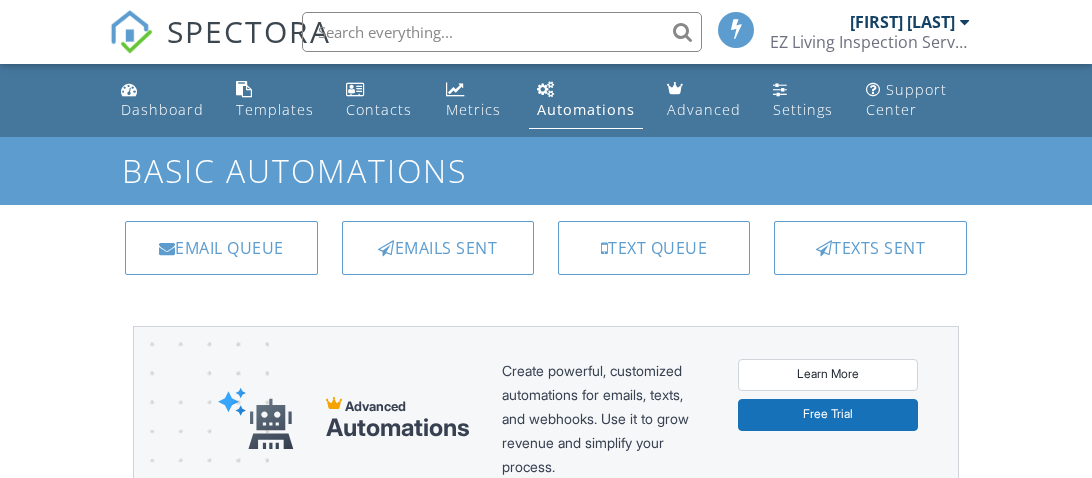 scroll, scrollTop: 0, scrollLeft: 0, axis: both 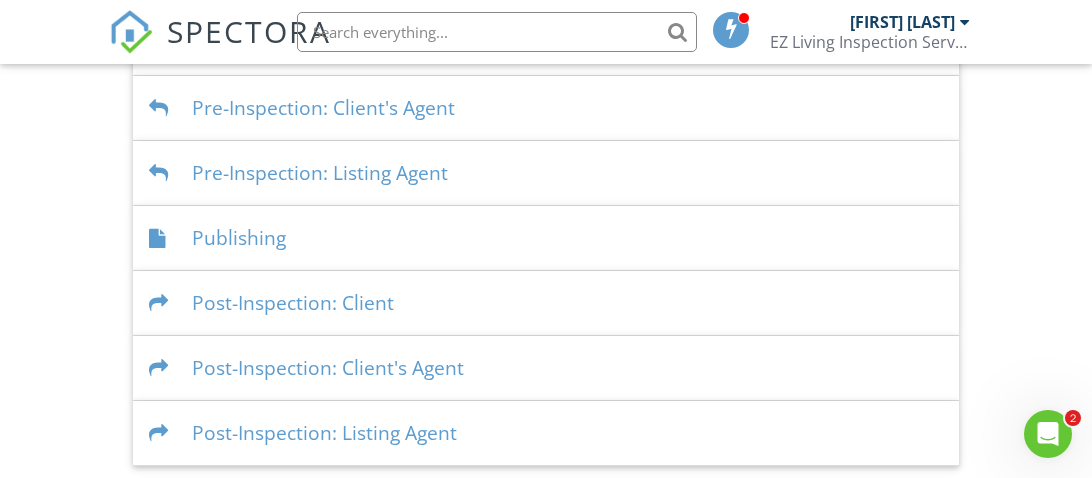 click on "Post-Inspection: Client" at bounding box center (546, 303) 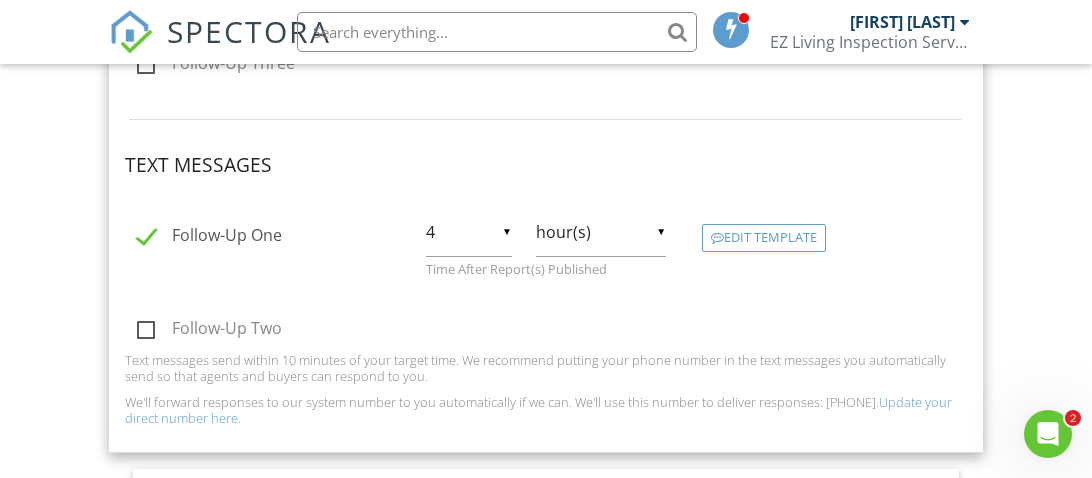 scroll, scrollTop: 1273, scrollLeft: 0, axis: vertical 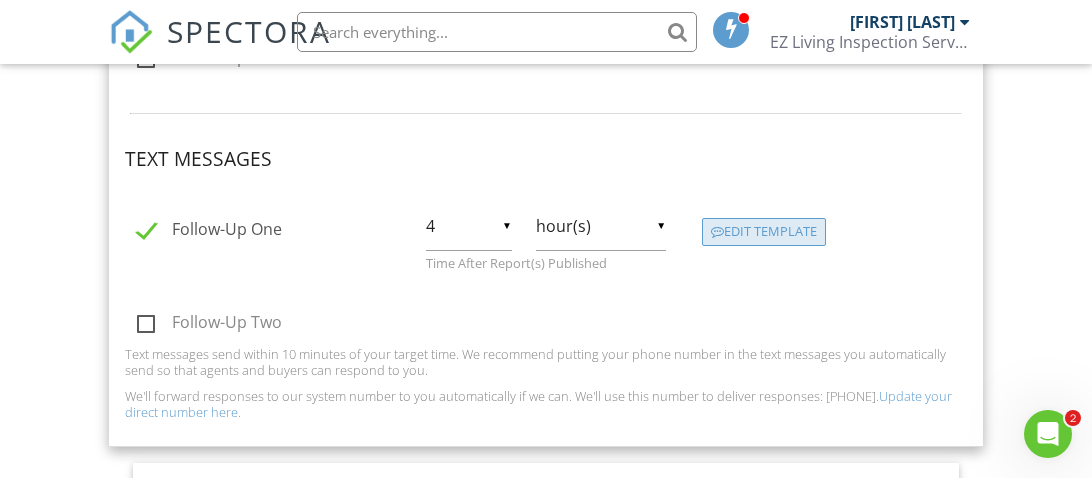 click on "Edit Template" at bounding box center (764, 232) 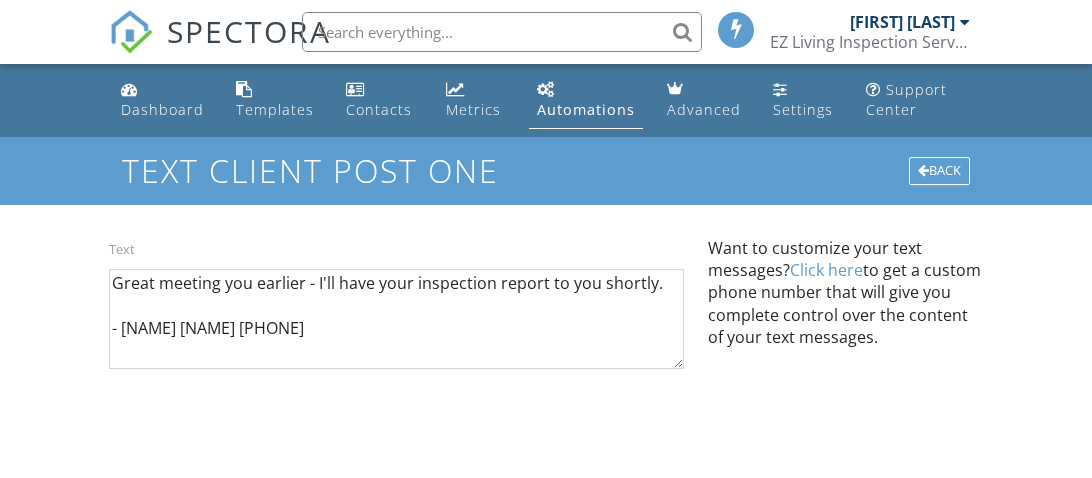 scroll, scrollTop: 0, scrollLeft: 0, axis: both 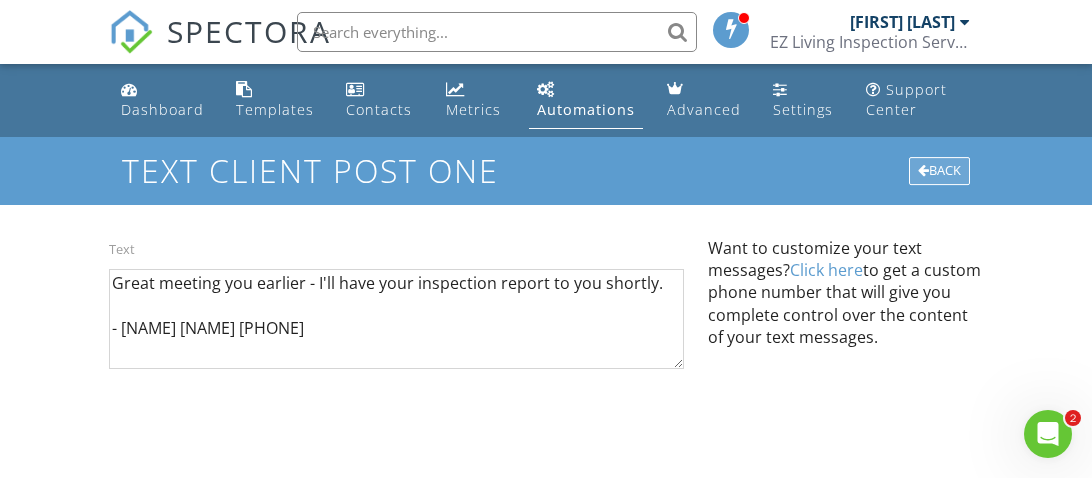 click on "Back" at bounding box center [939, 171] 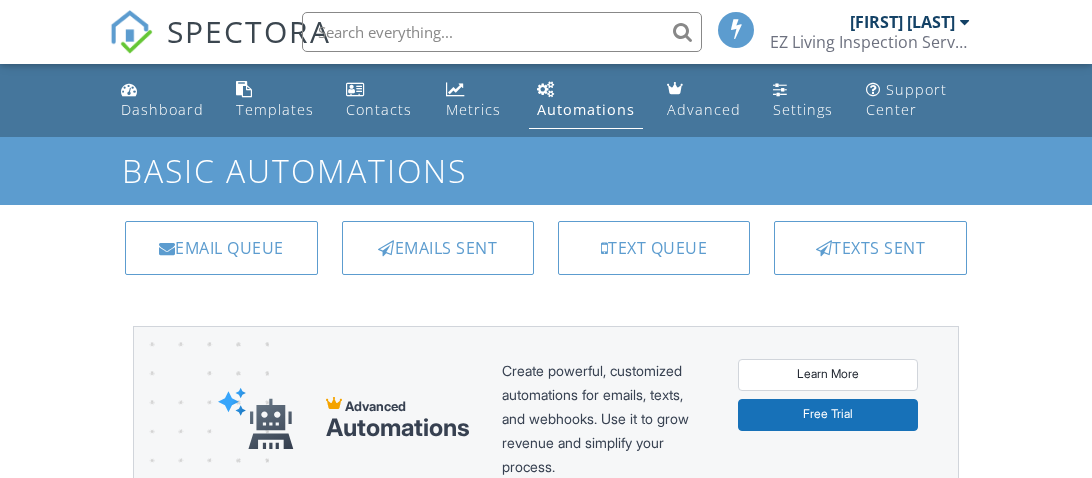 scroll, scrollTop: 0, scrollLeft: 0, axis: both 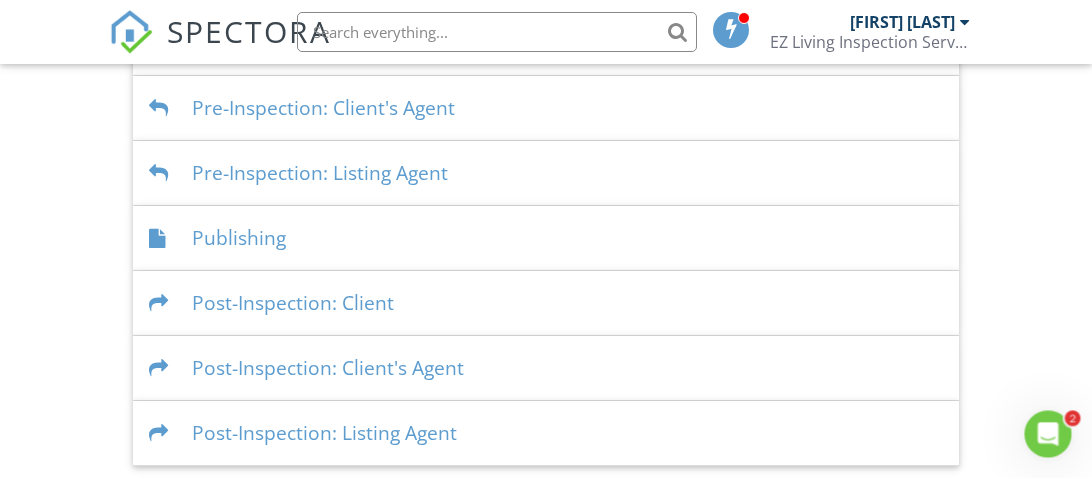 click on "Publishing" at bounding box center (546, 238) 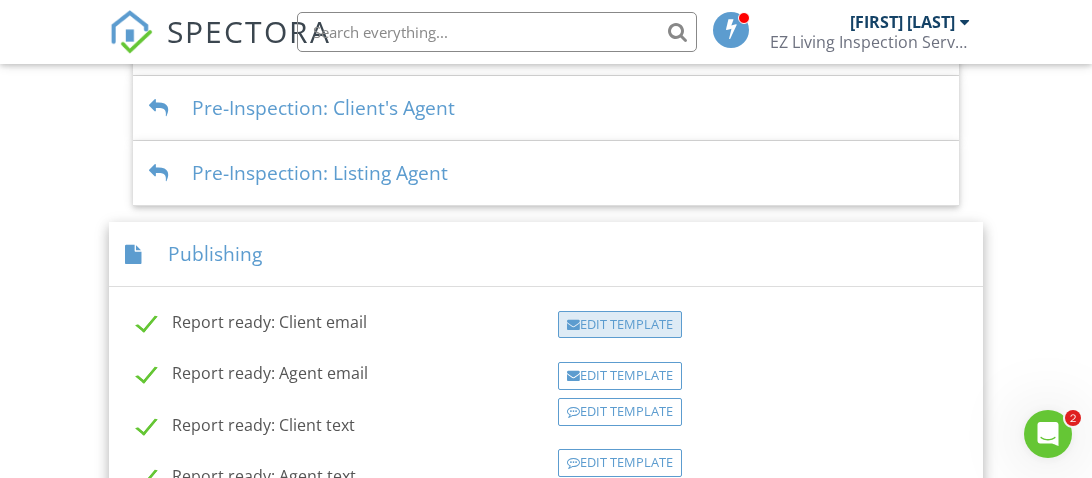 click on "Edit Template" at bounding box center (620, 325) 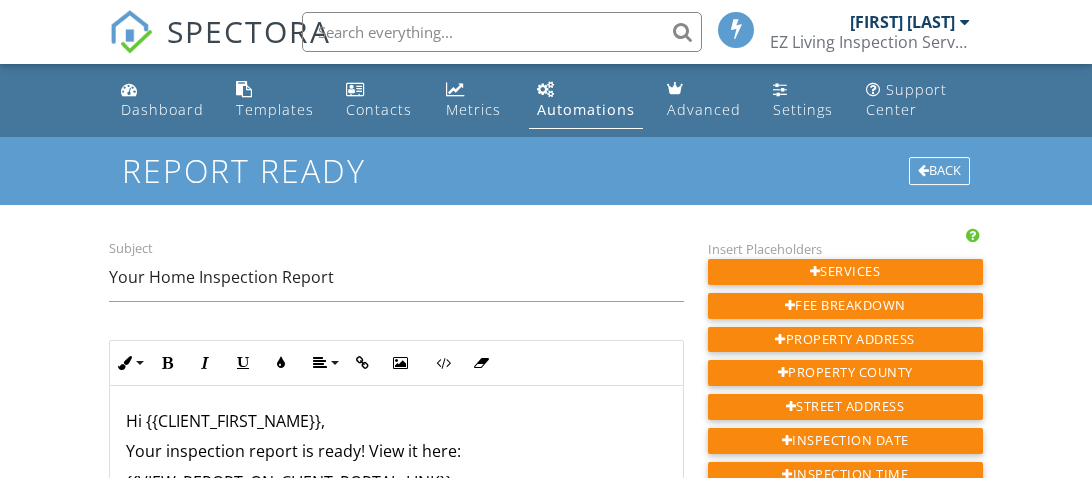 scroll, scrollTop: 0, scrollLeft: 0, axis: both 